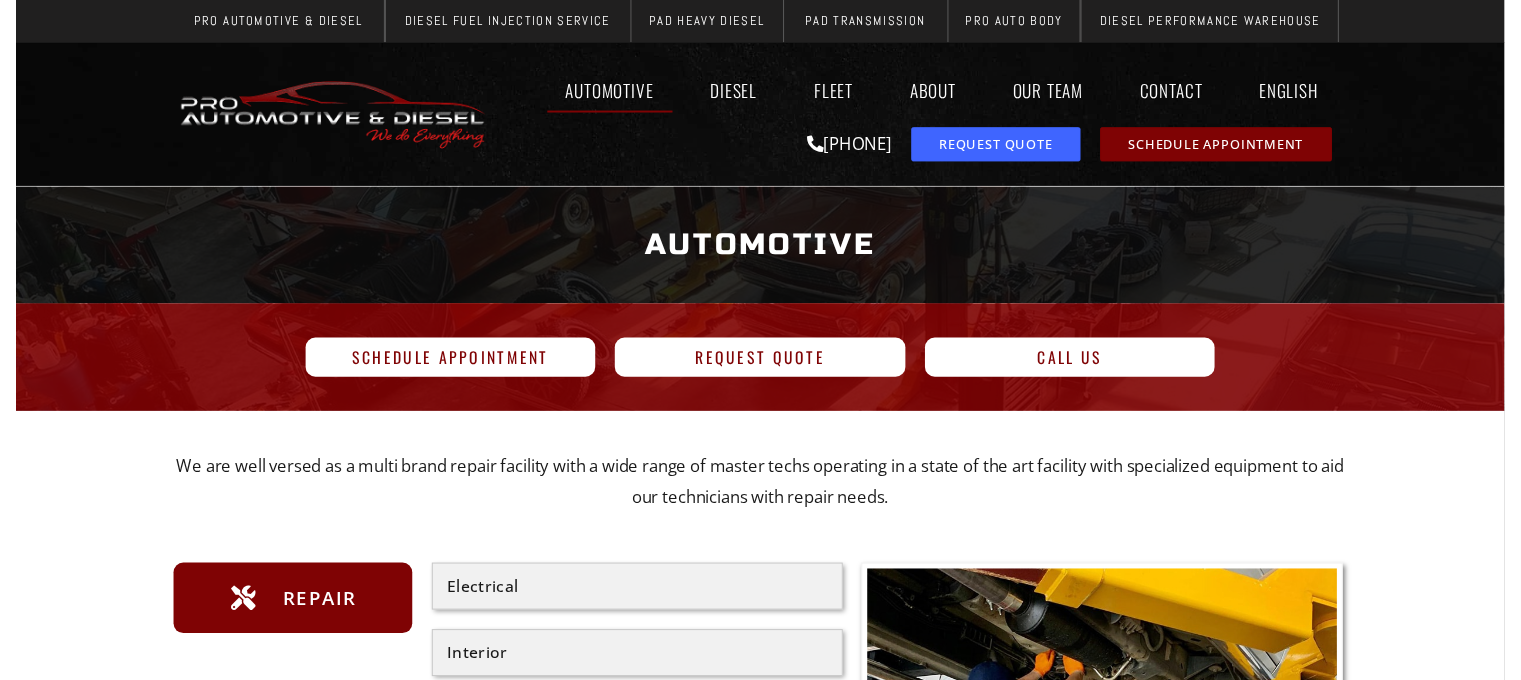 scroll, scrollTop: 0, scrollLeft: 0, axis: both 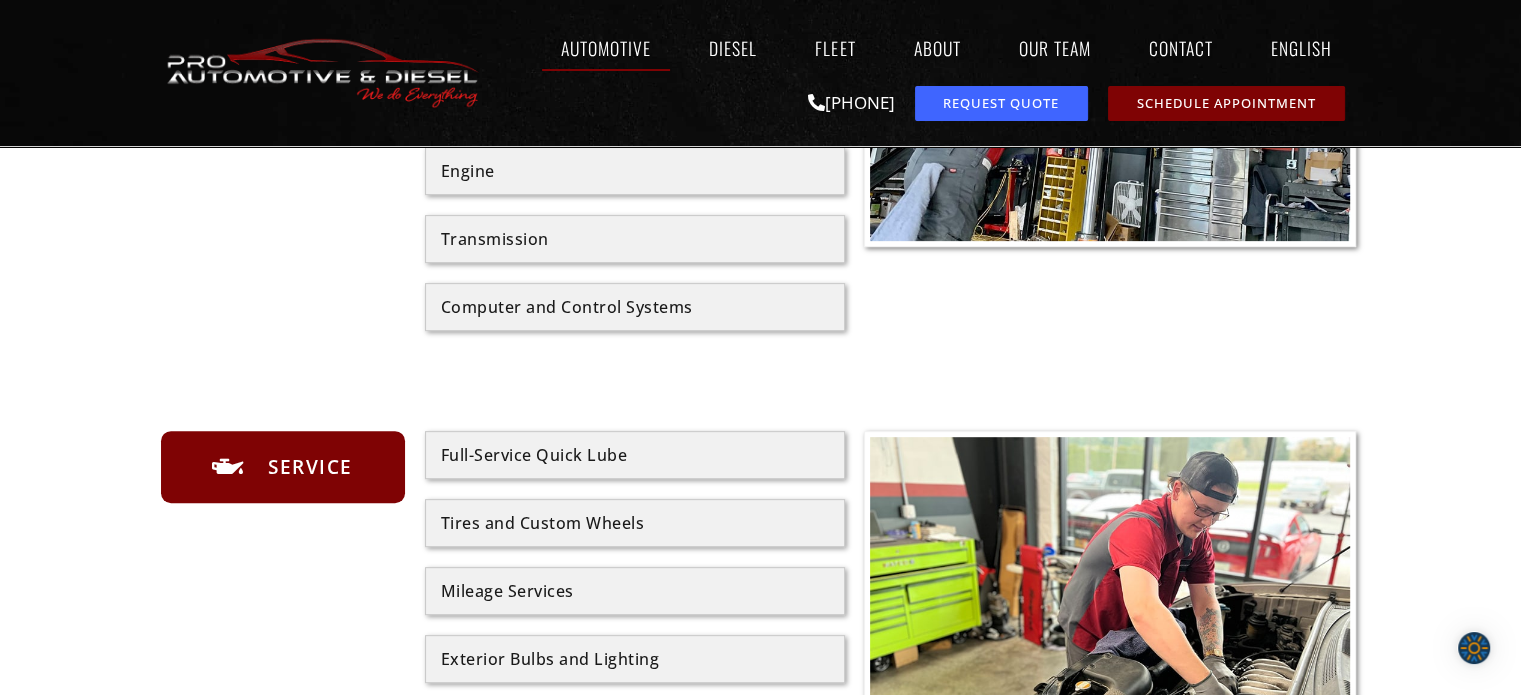 click on "Full-Service Quick Lube" at bounding box center [635, 455] 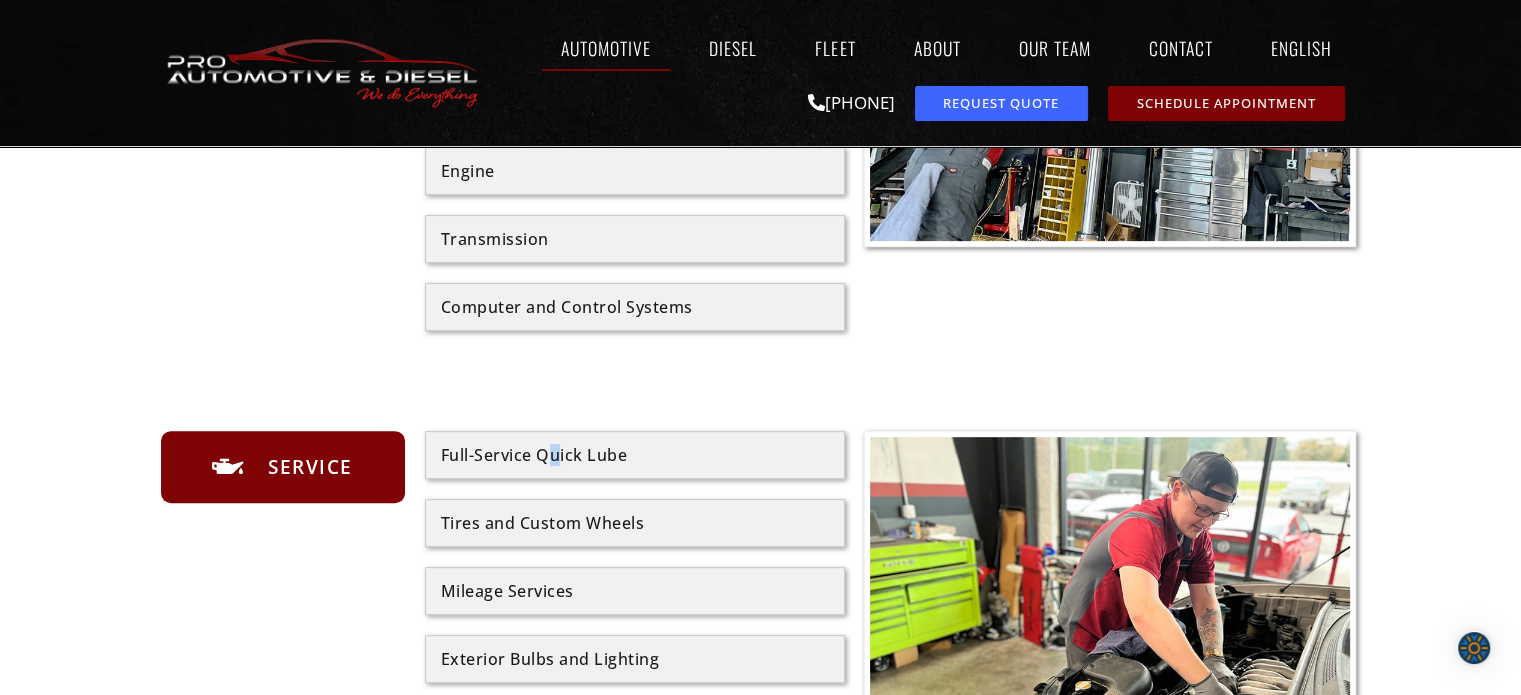 click on "Full-Service Quick Lube" at bounding box center [635, 455] 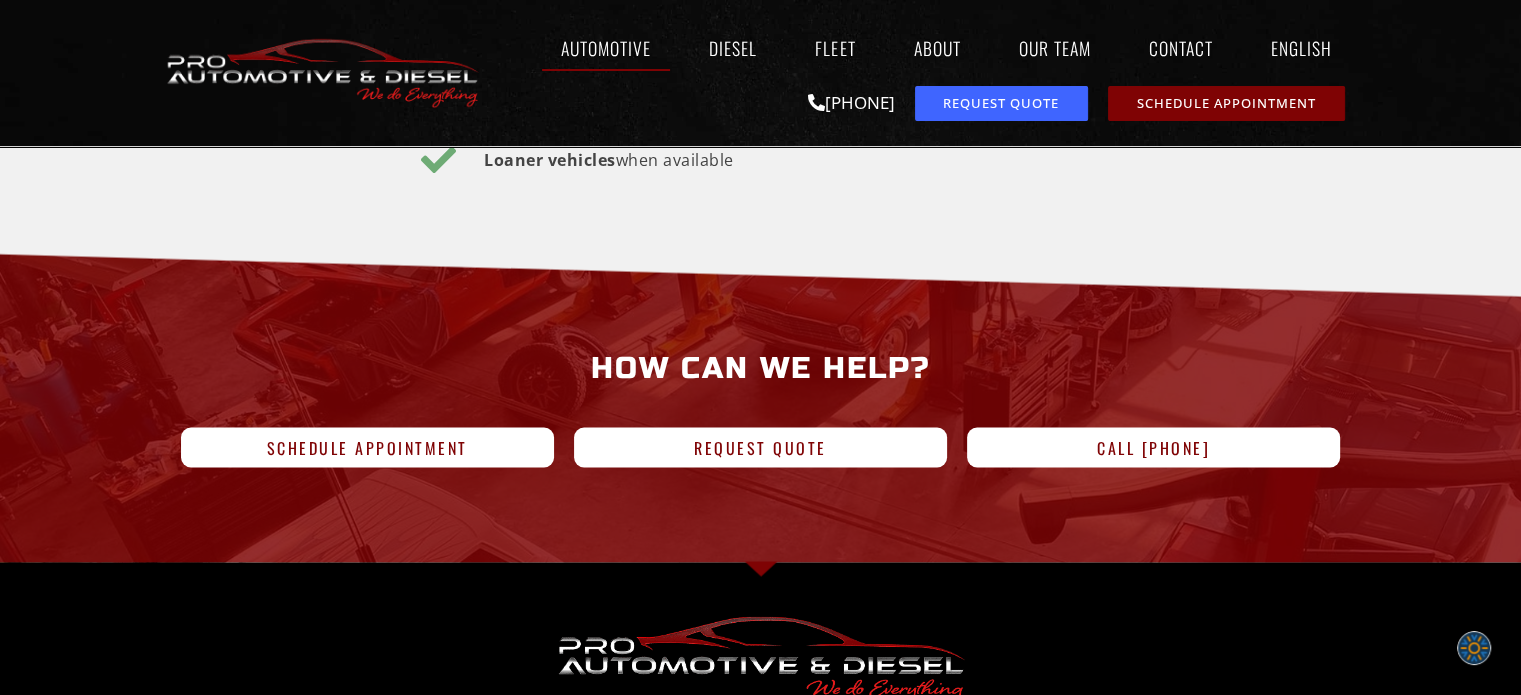 scroll, scrollTop: 3600, scrollLeft: 0, axis: vertical 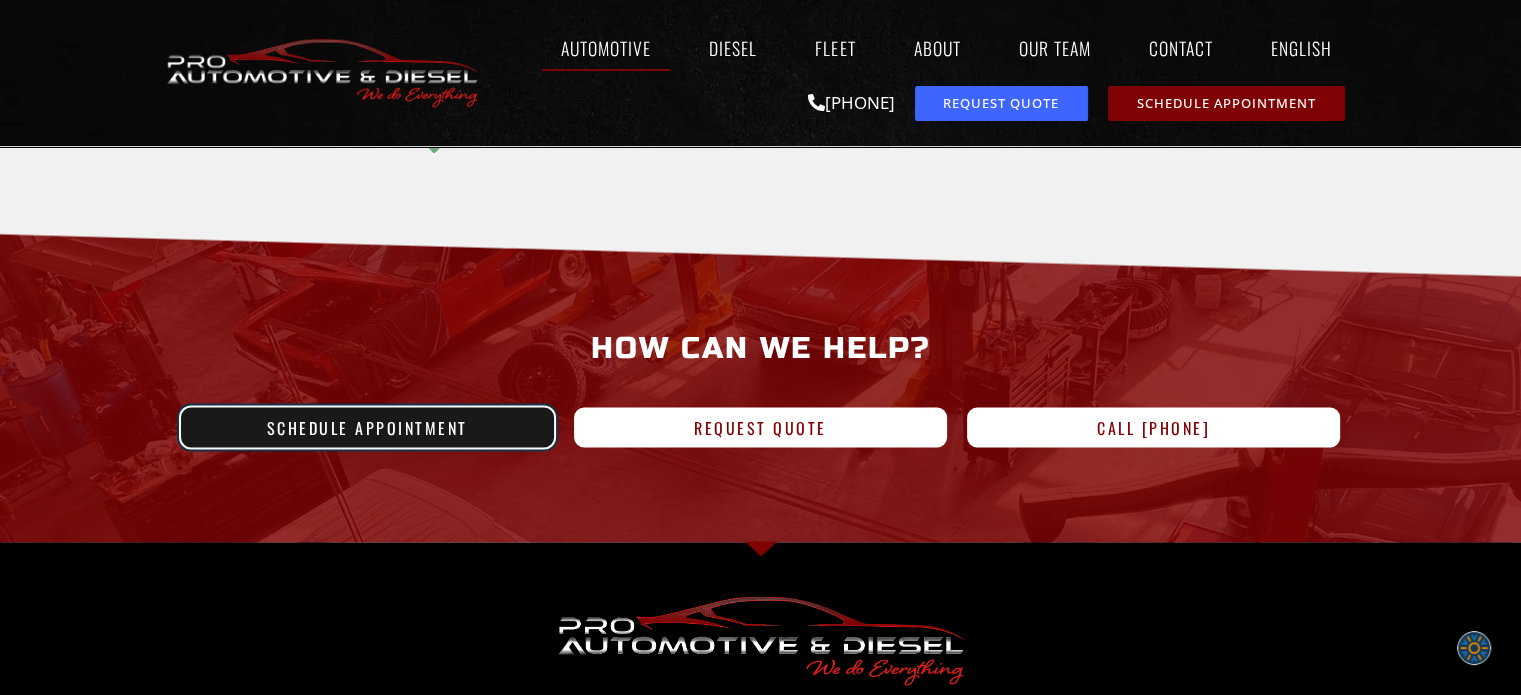 click on "Schedule Appointment" at bounding box center [367, 427] 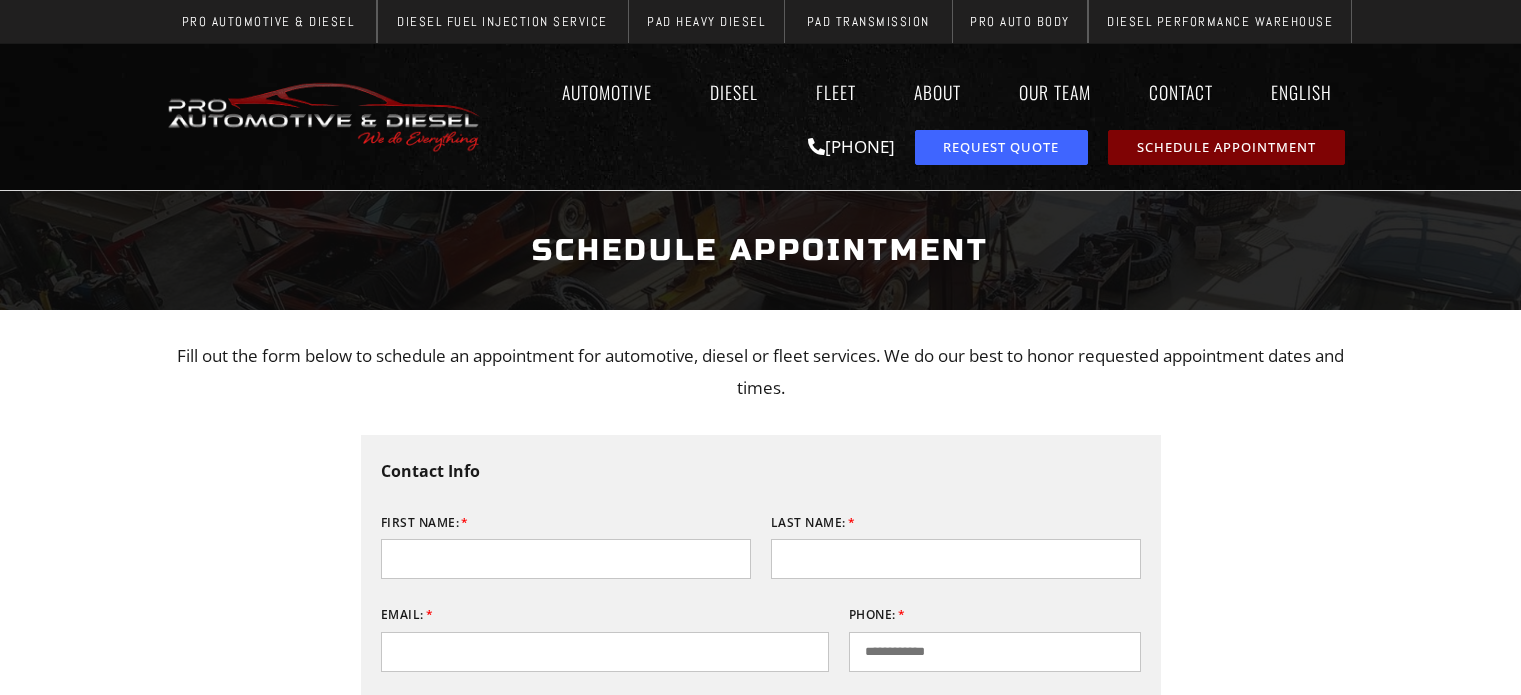 scroll, scrollTop: 0, scrollLeft: 0, axis: both 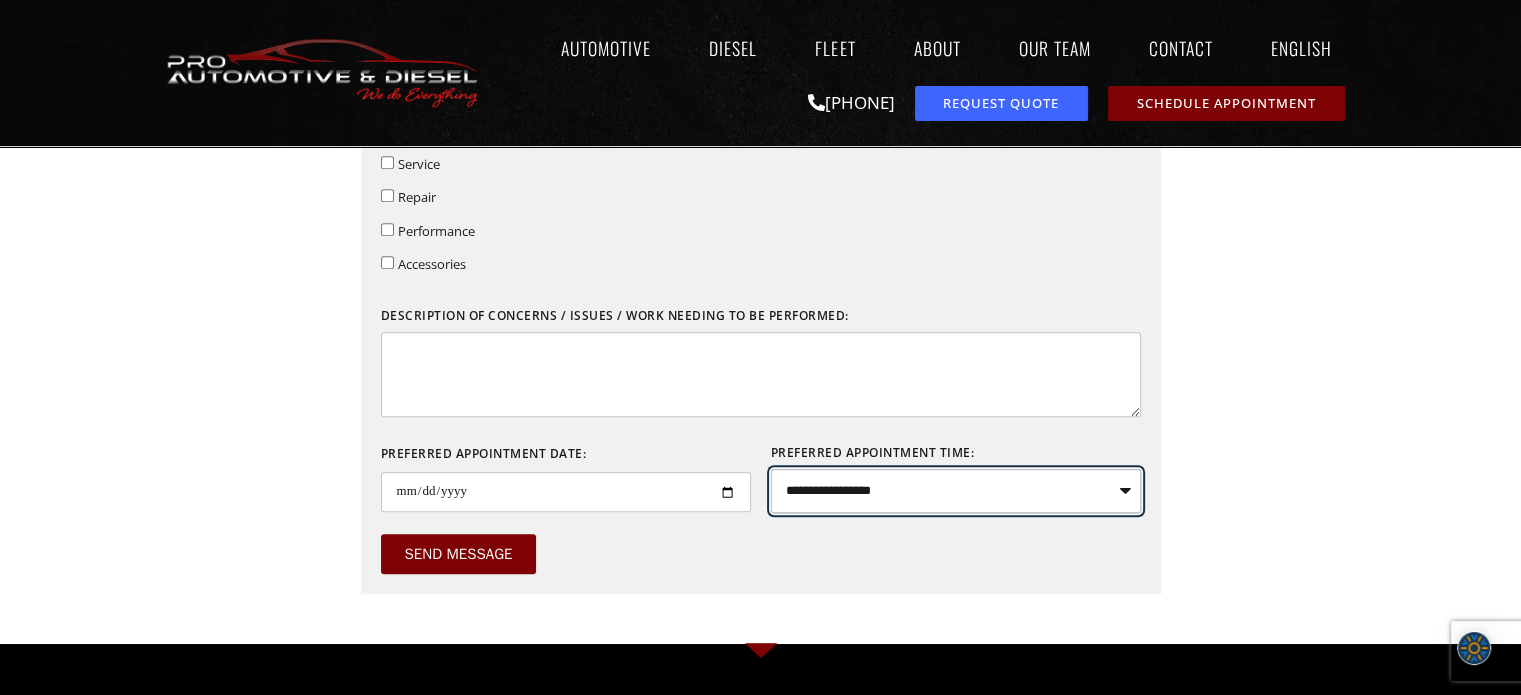 click on "[FIRST] [LAST]
*******
*********" at bounding box center [956, 491] 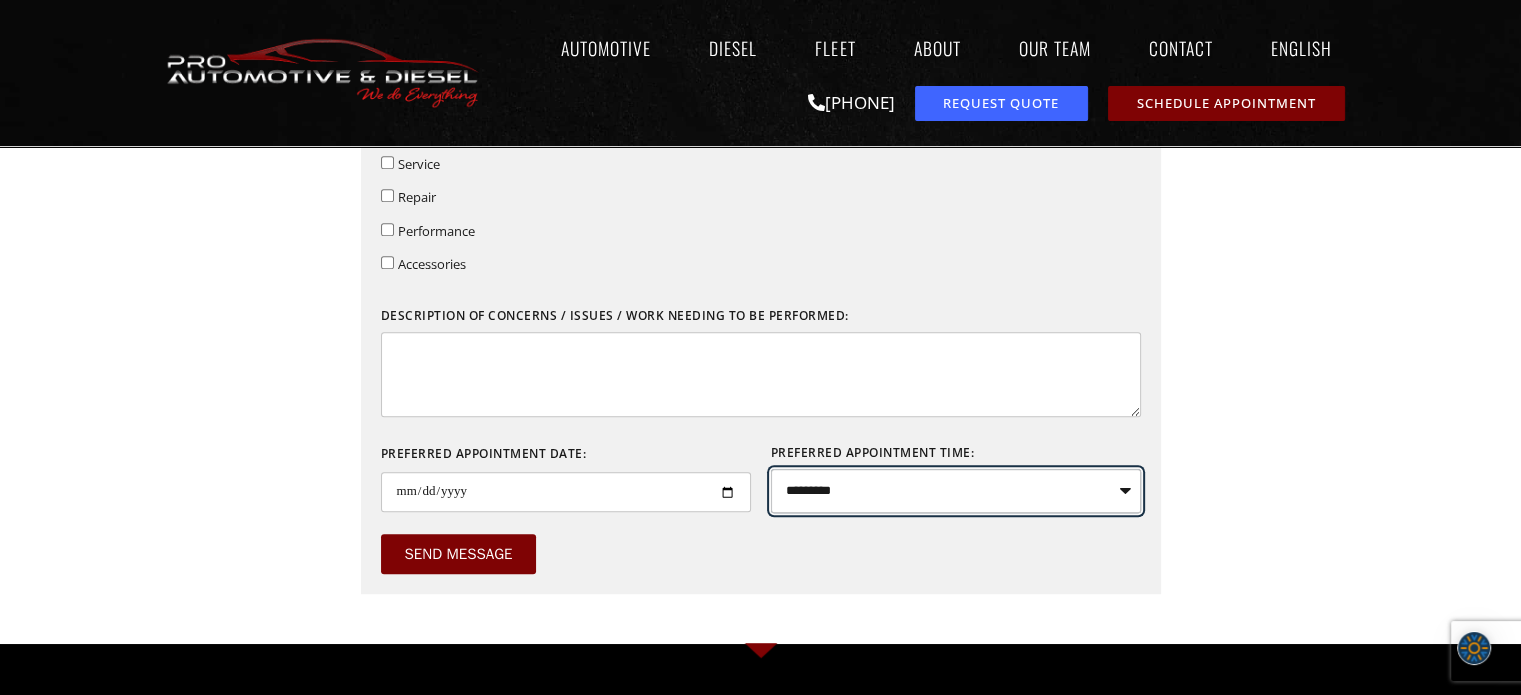 click on "[FIRST] [LAST]
*******
*********" at bounding box center (956, 491) 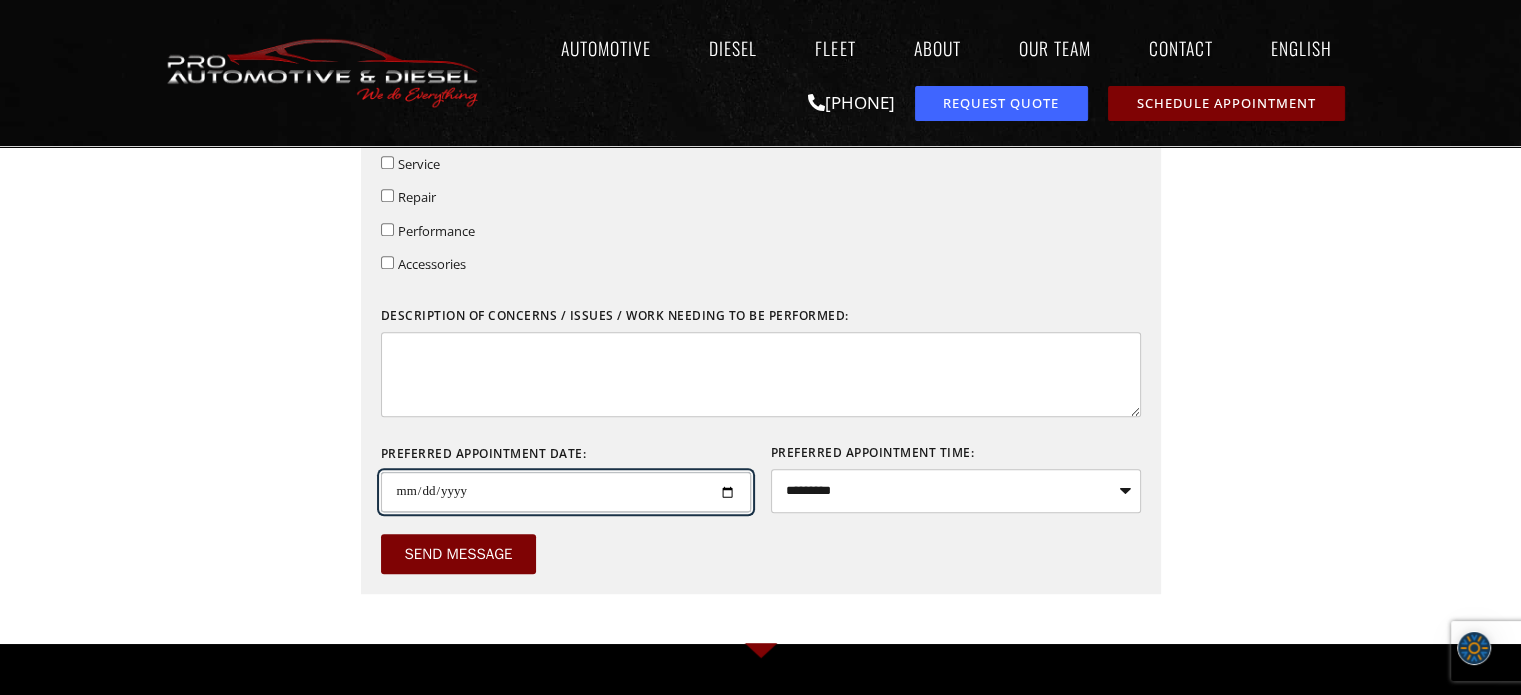 click on "Preferred Appointment Date:" at bounding box center (566, 492) 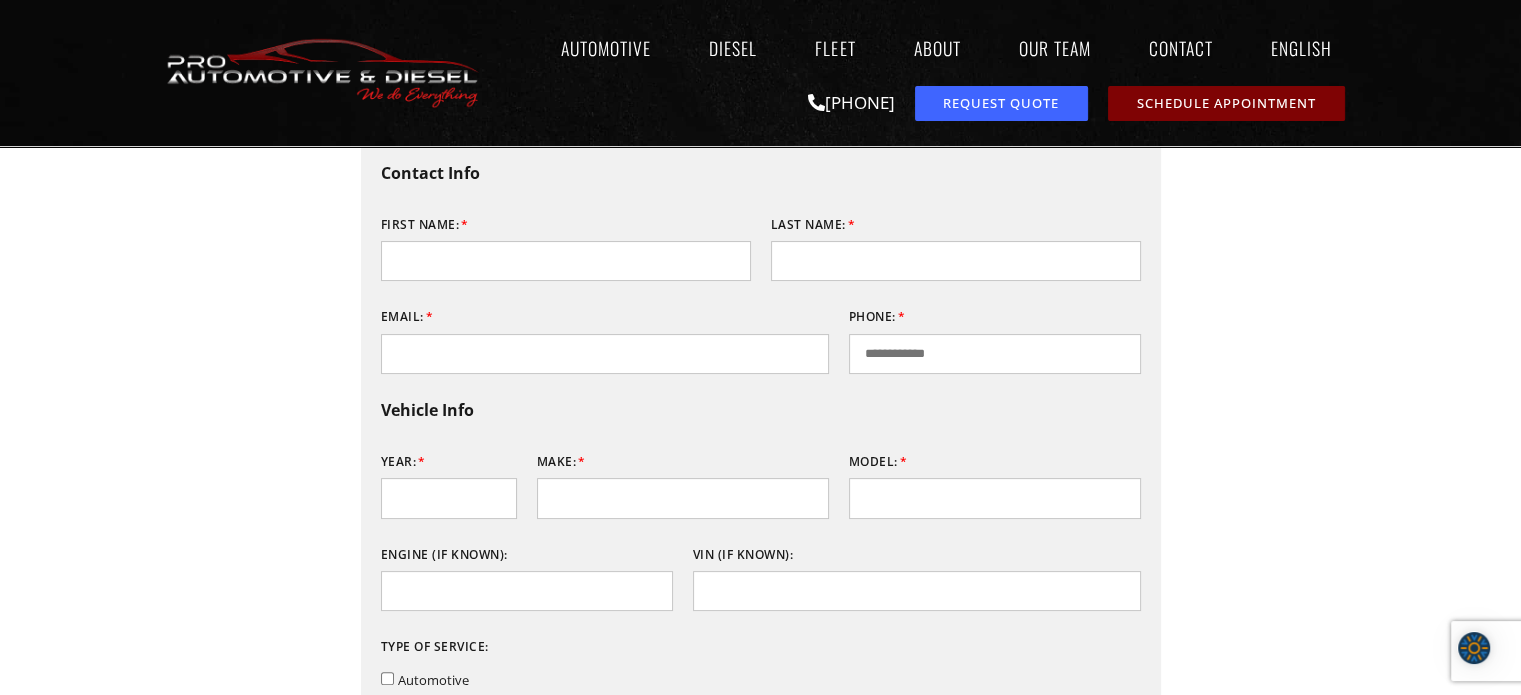 scroll, scrollTop: 100, scrollLeft: 0, axis: vertical 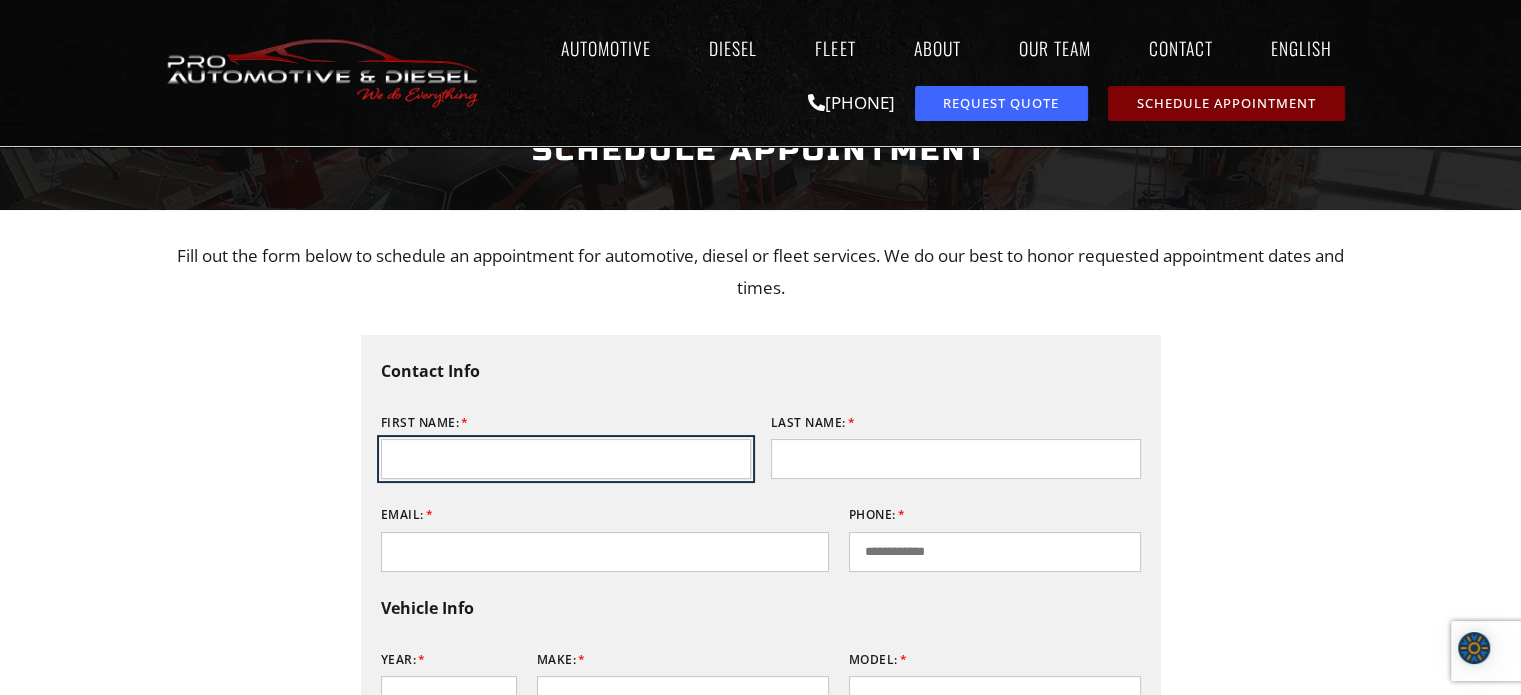 click on "First Name:" at bounding box center (566, 459) 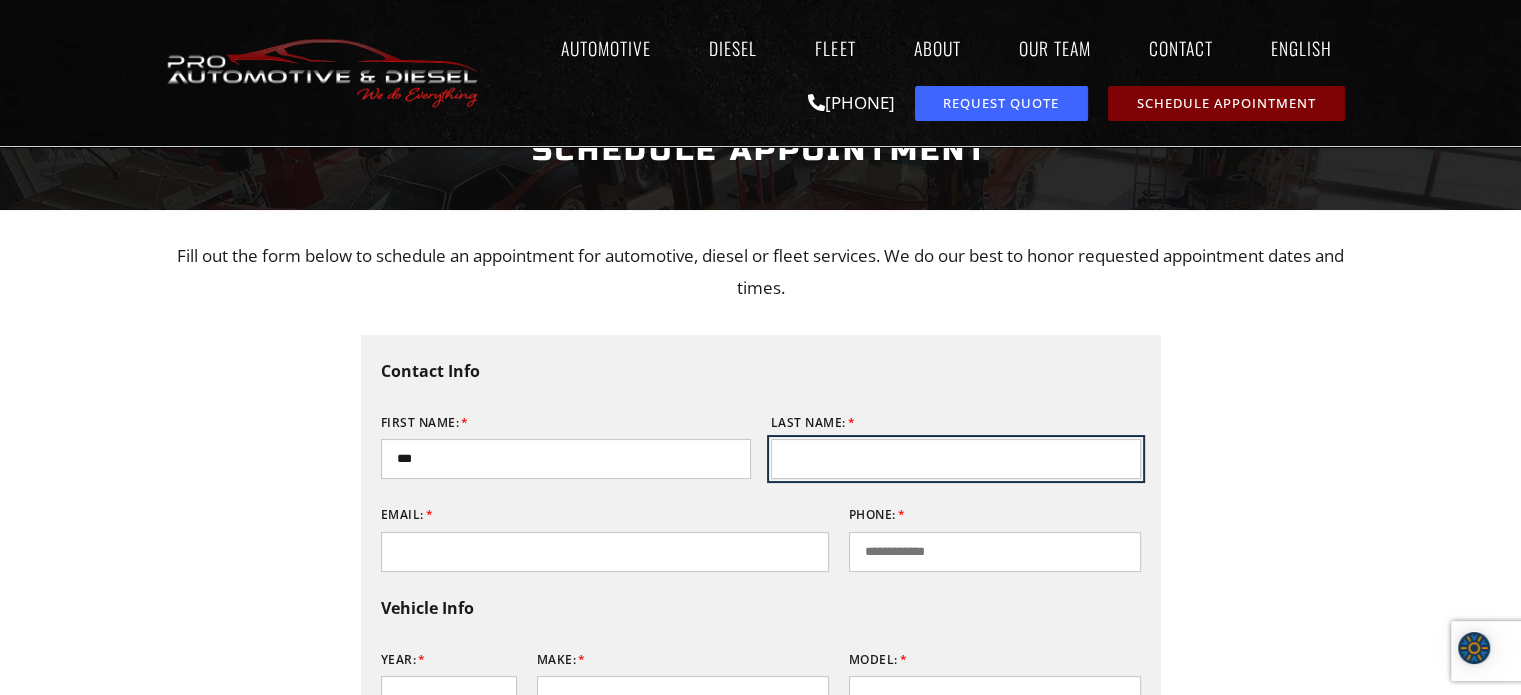 click on "Last Name:" at bounding box center (956, 459) 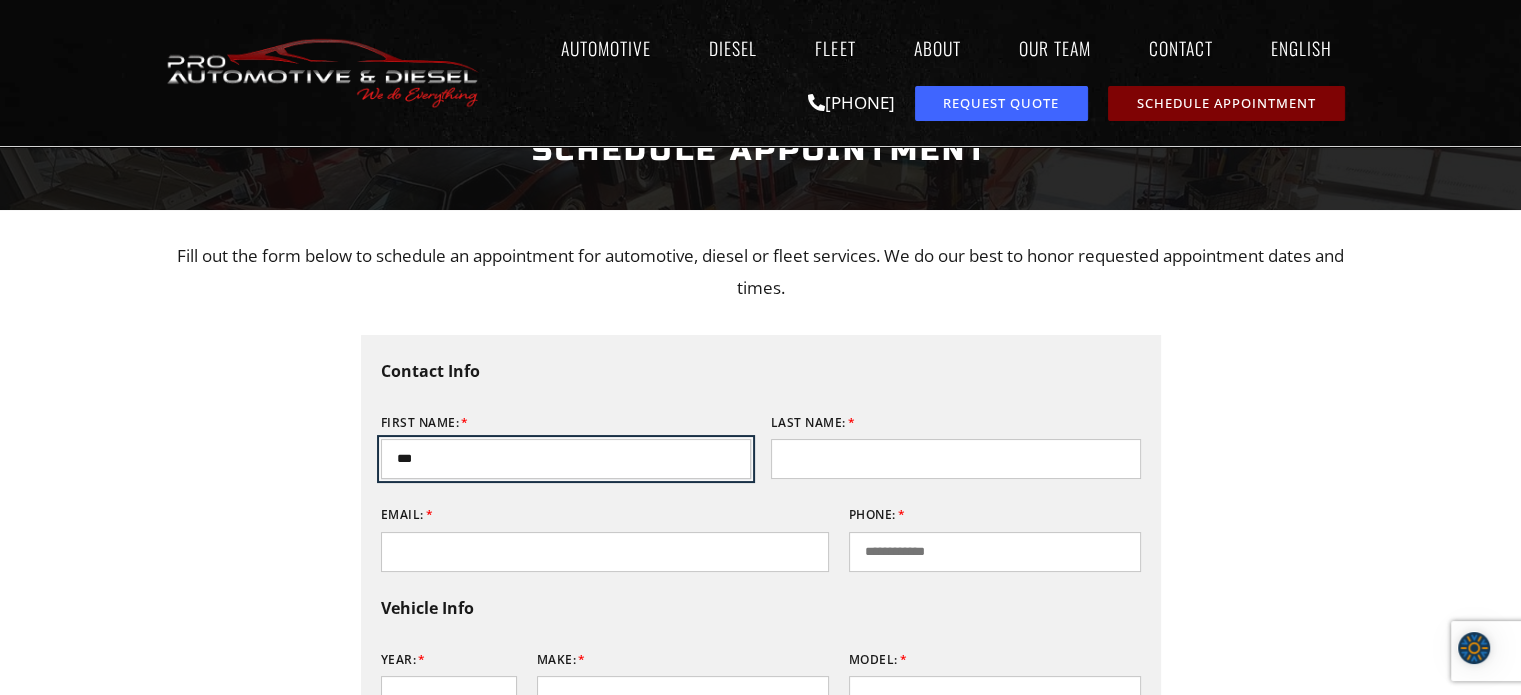 drag, startPoint x: 400, startPoint y: 458, endPoint x: 473, endPoint y: 455, distance: 73.061615 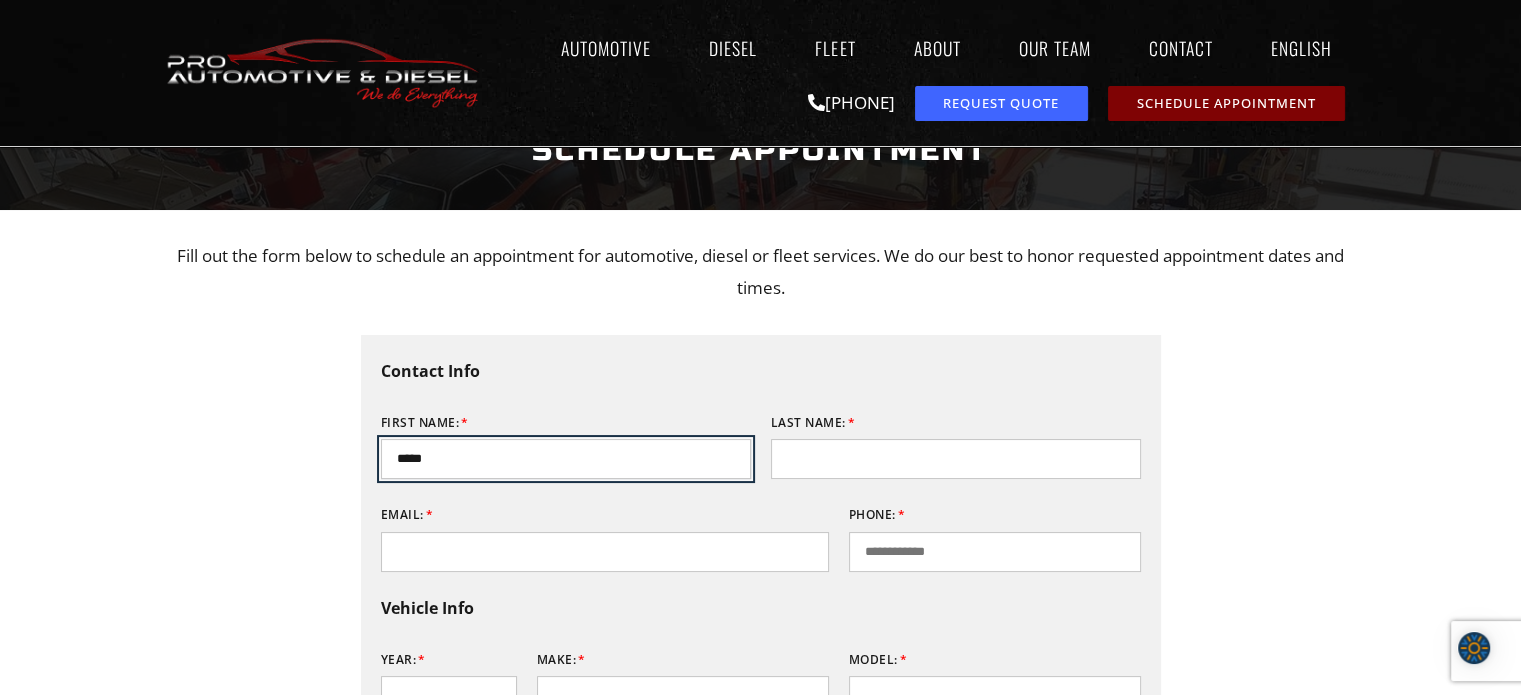 type on "*****" 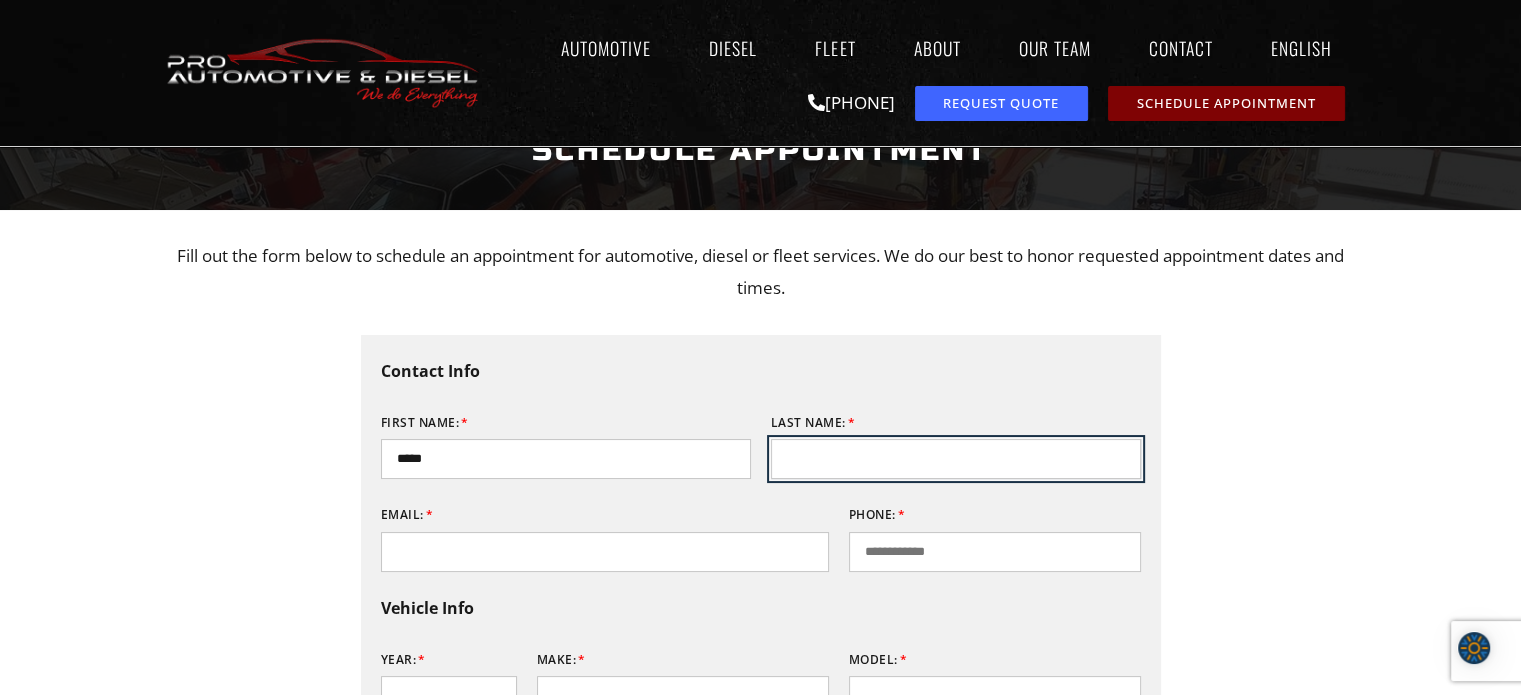 click on "Last Name:" at bounding box center [956, 459] 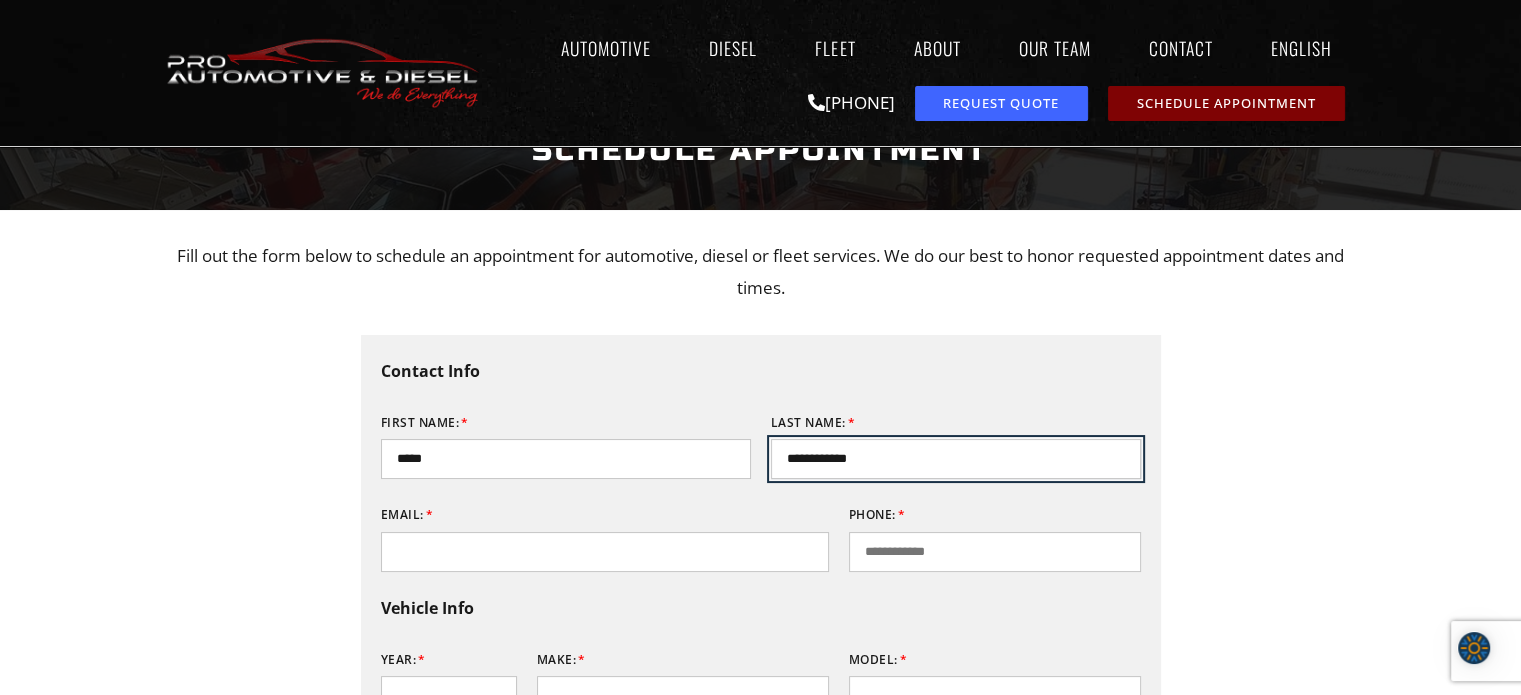 type on "**********" 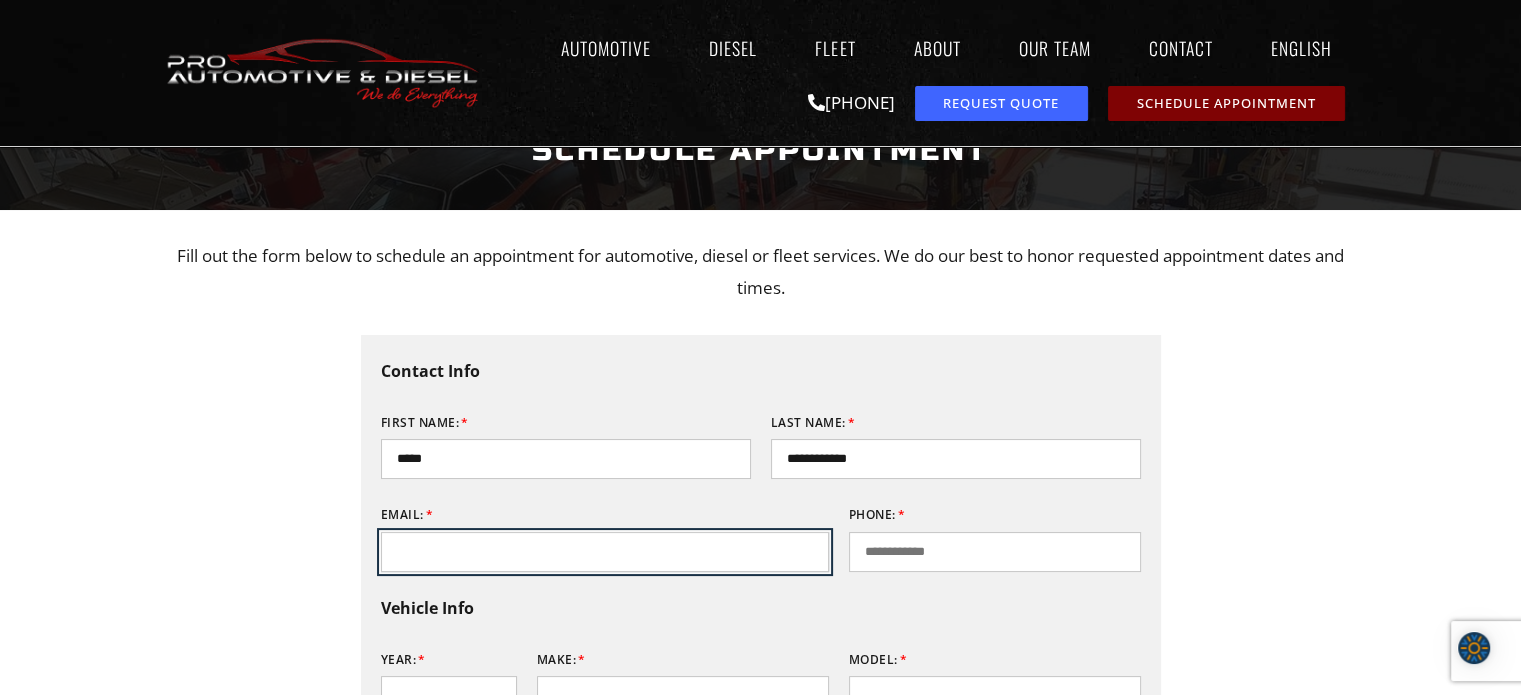 click on "Email:" at bounding box center [605, 552] 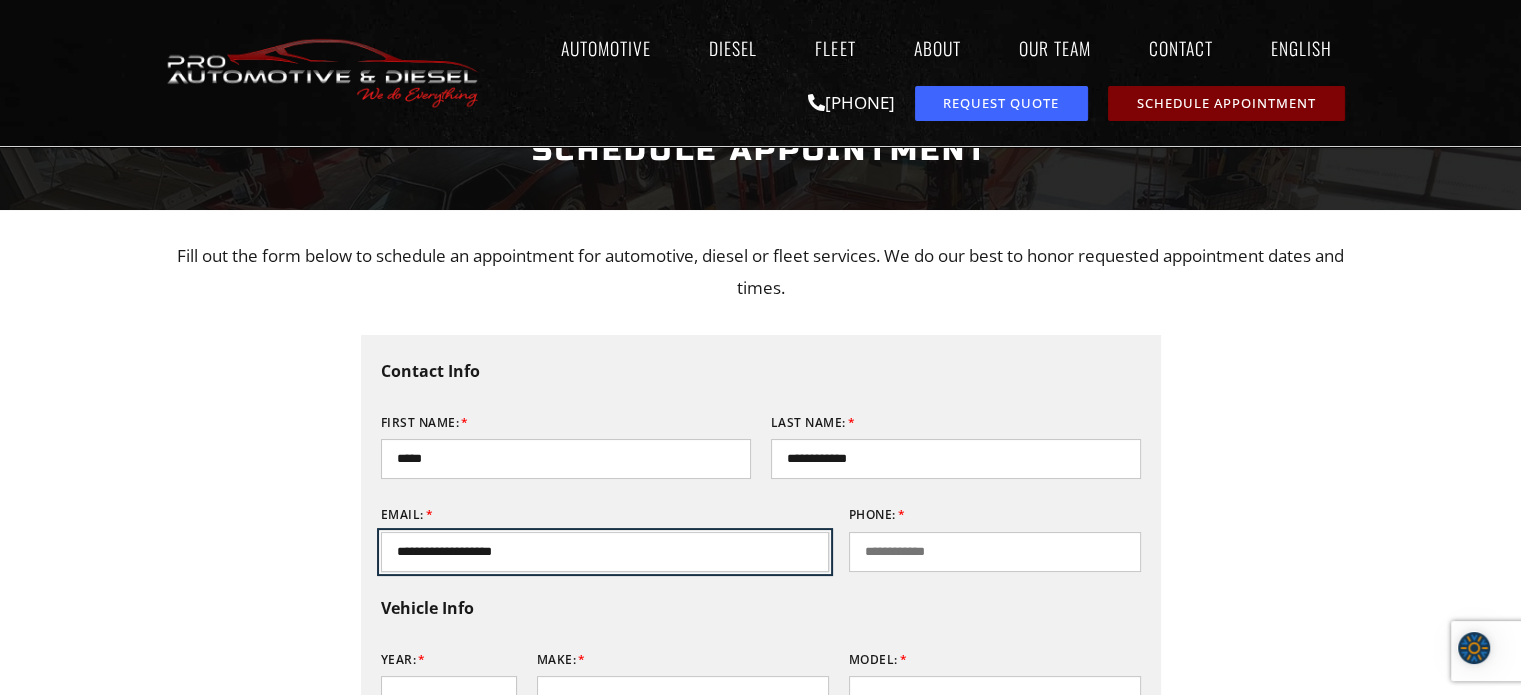 type on "**********" 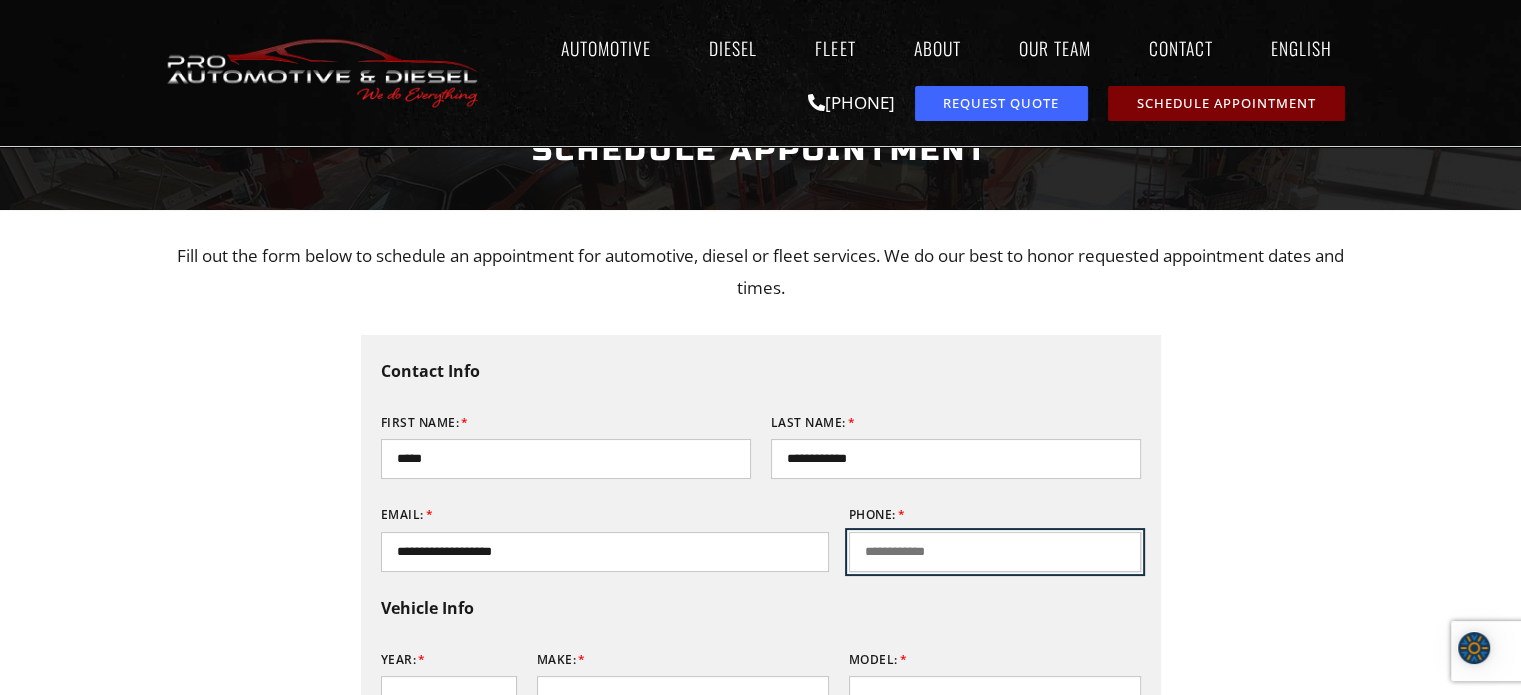click on "Phone:" at bounding box center (995, 552) 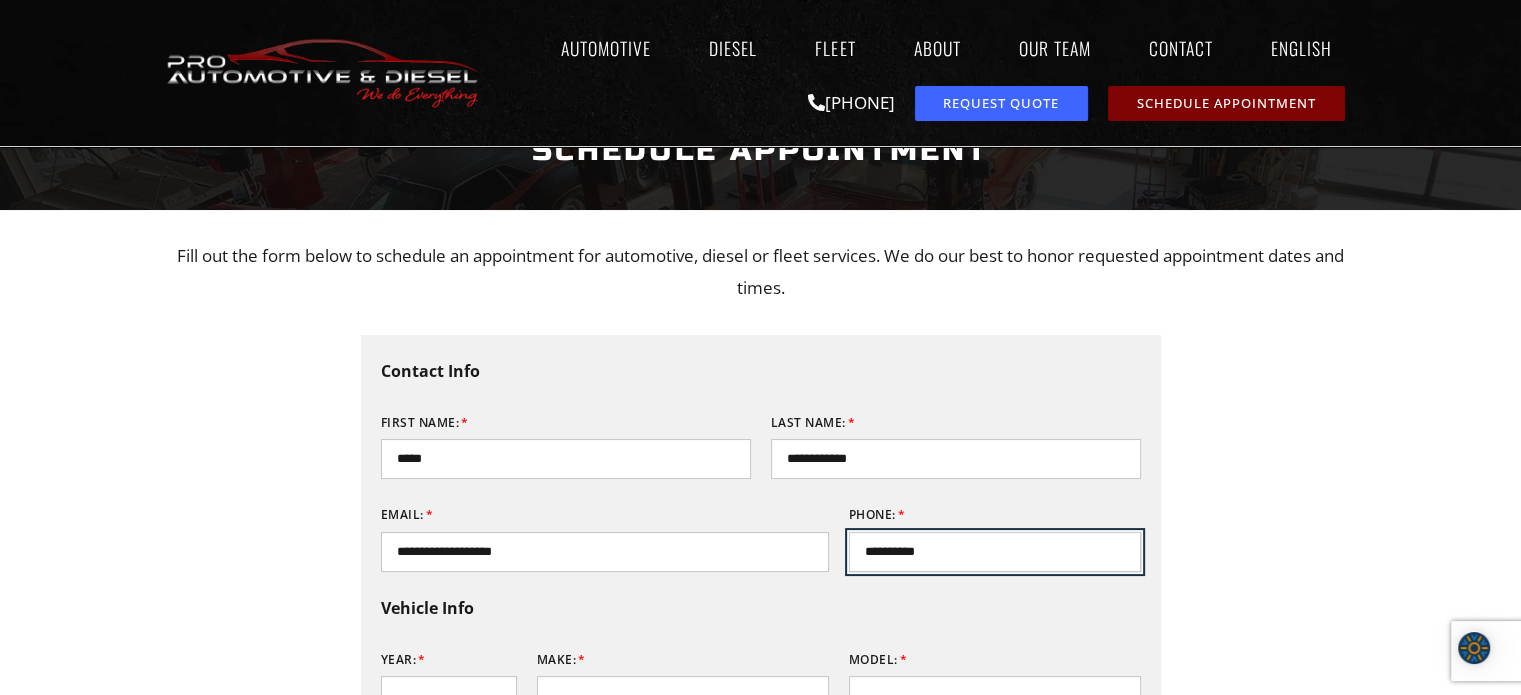 click on "**********" at bounding box center [995, 552] 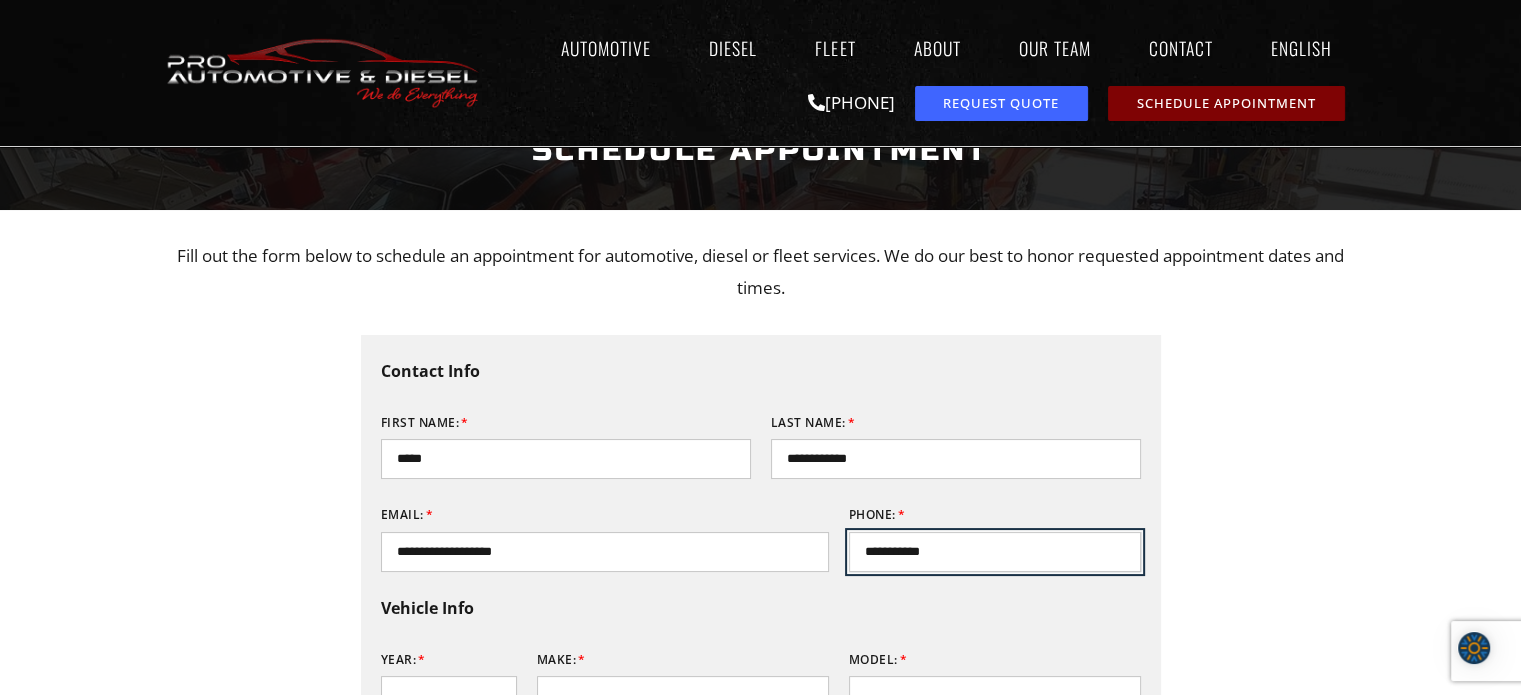 click on "**********" at bounding box center [995, 552] 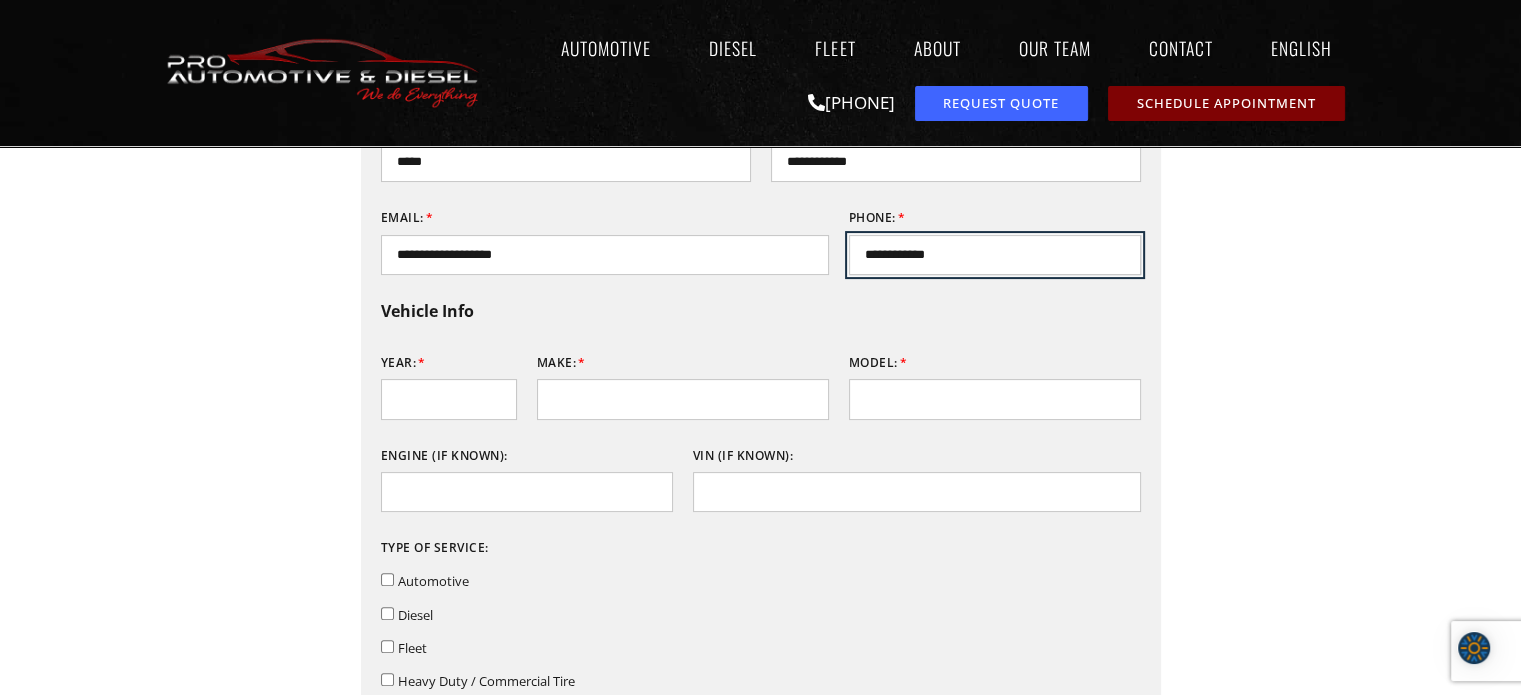 scroll, scrollTop: 400, scrollLeft: 0, axis: vertical 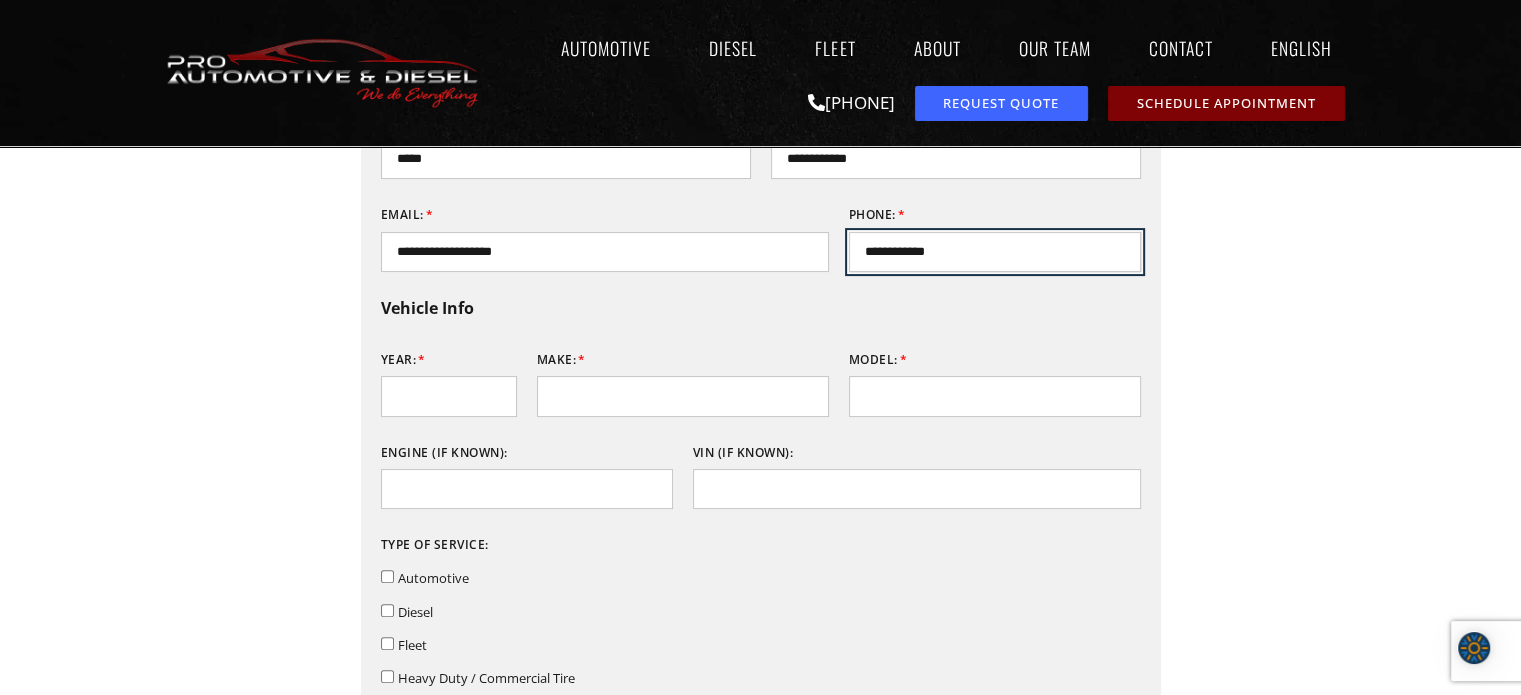 type on "**********" 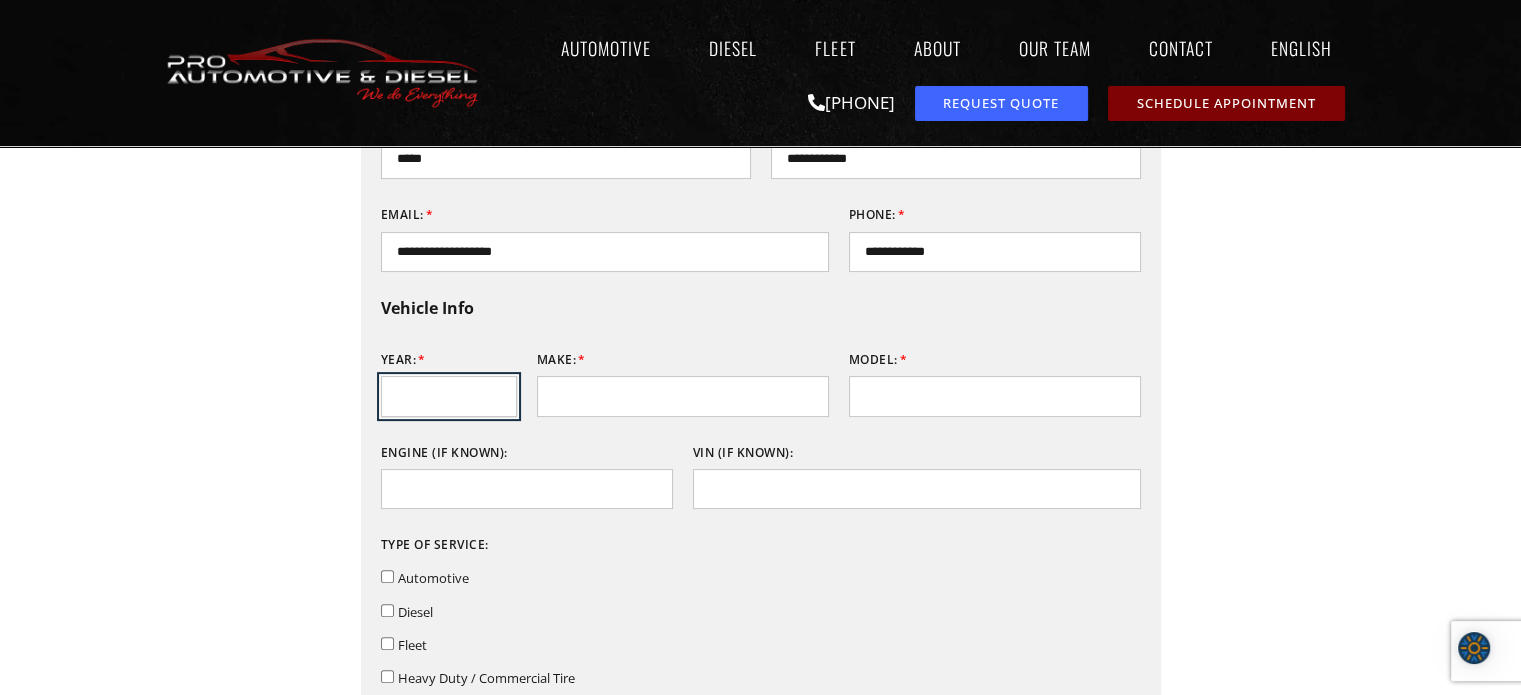 click on "Year:" at bounding box center (449, 396) 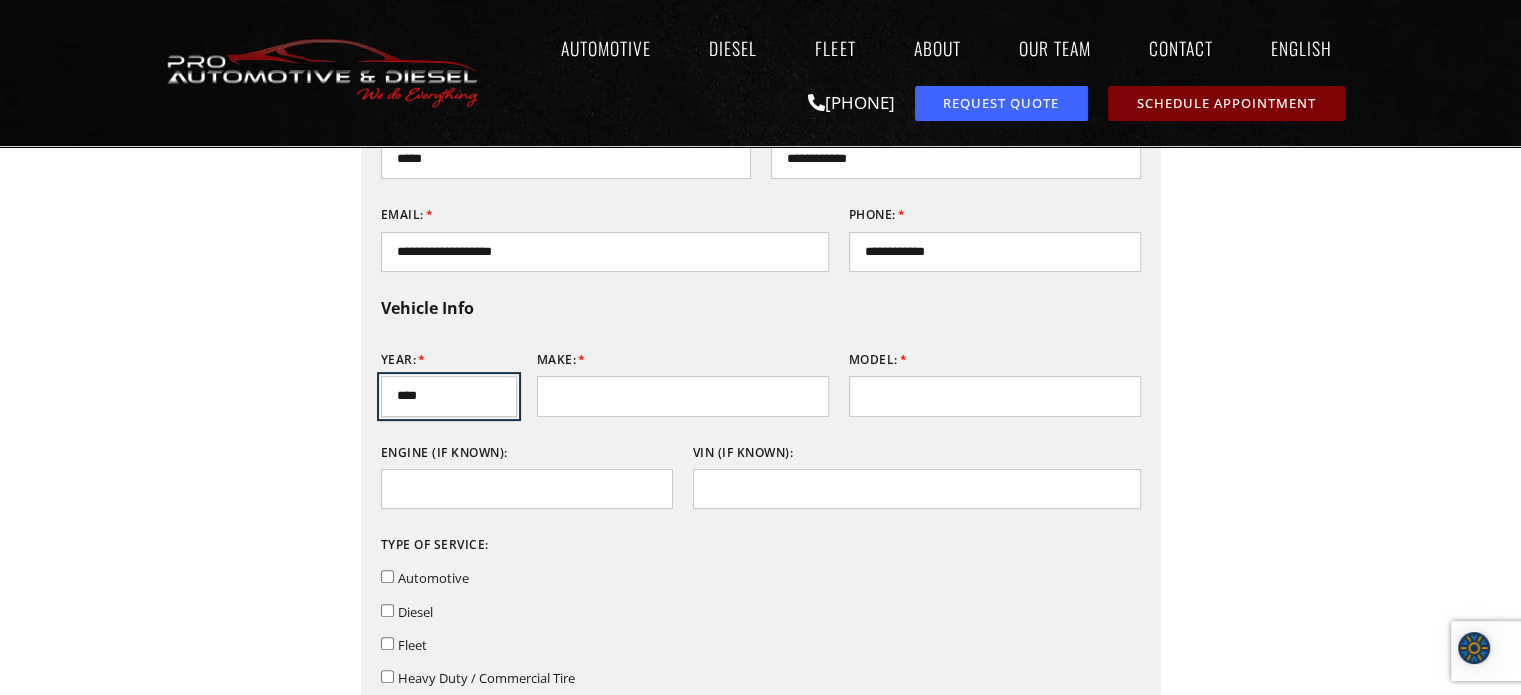 type on "****" 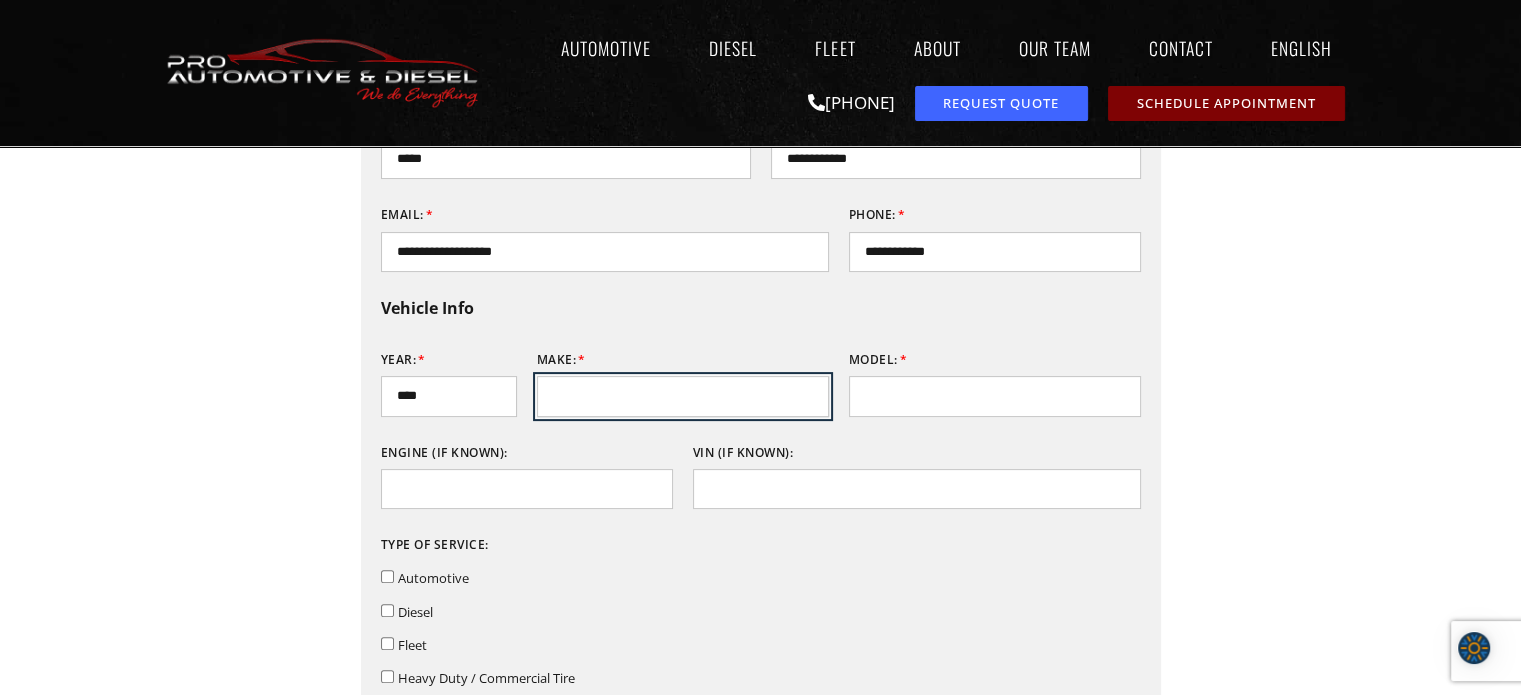 click on "Make:" at bounding box center (683, 396) 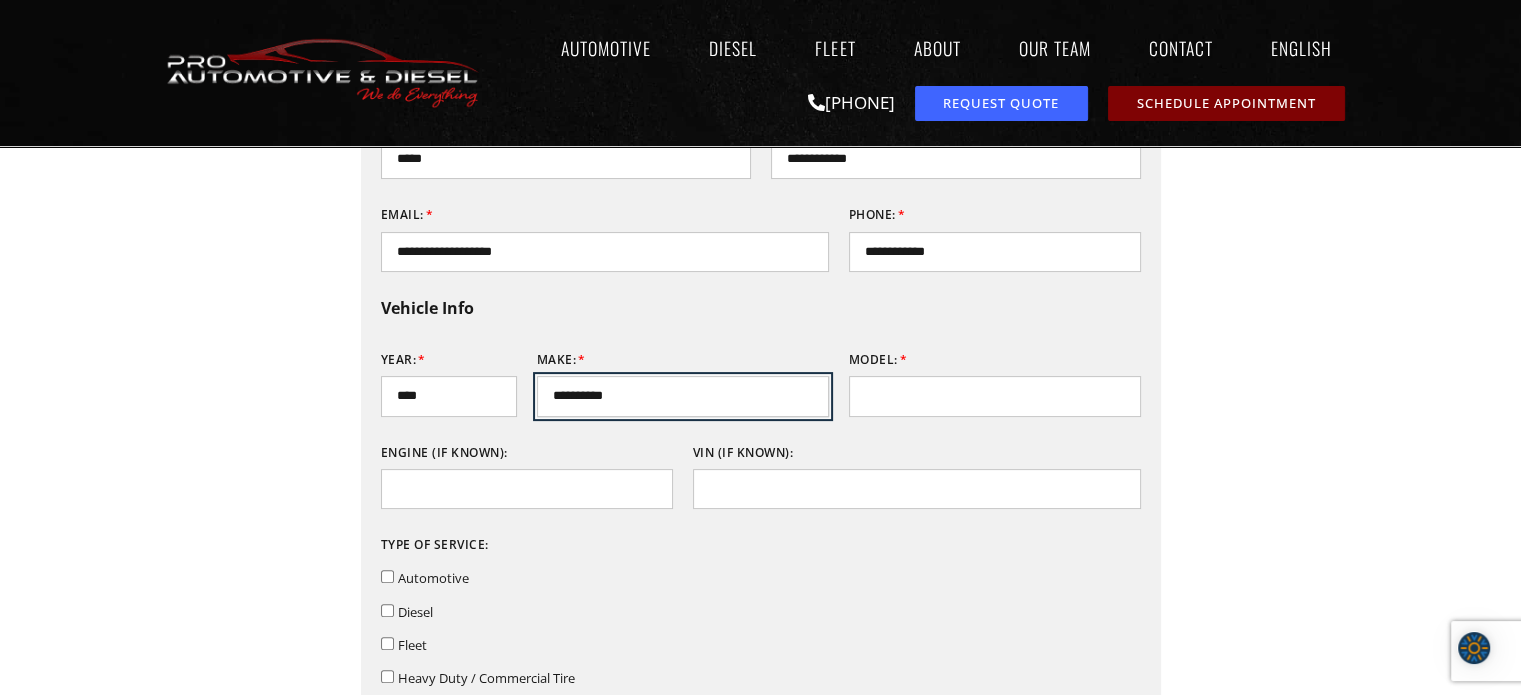 type on "**********" 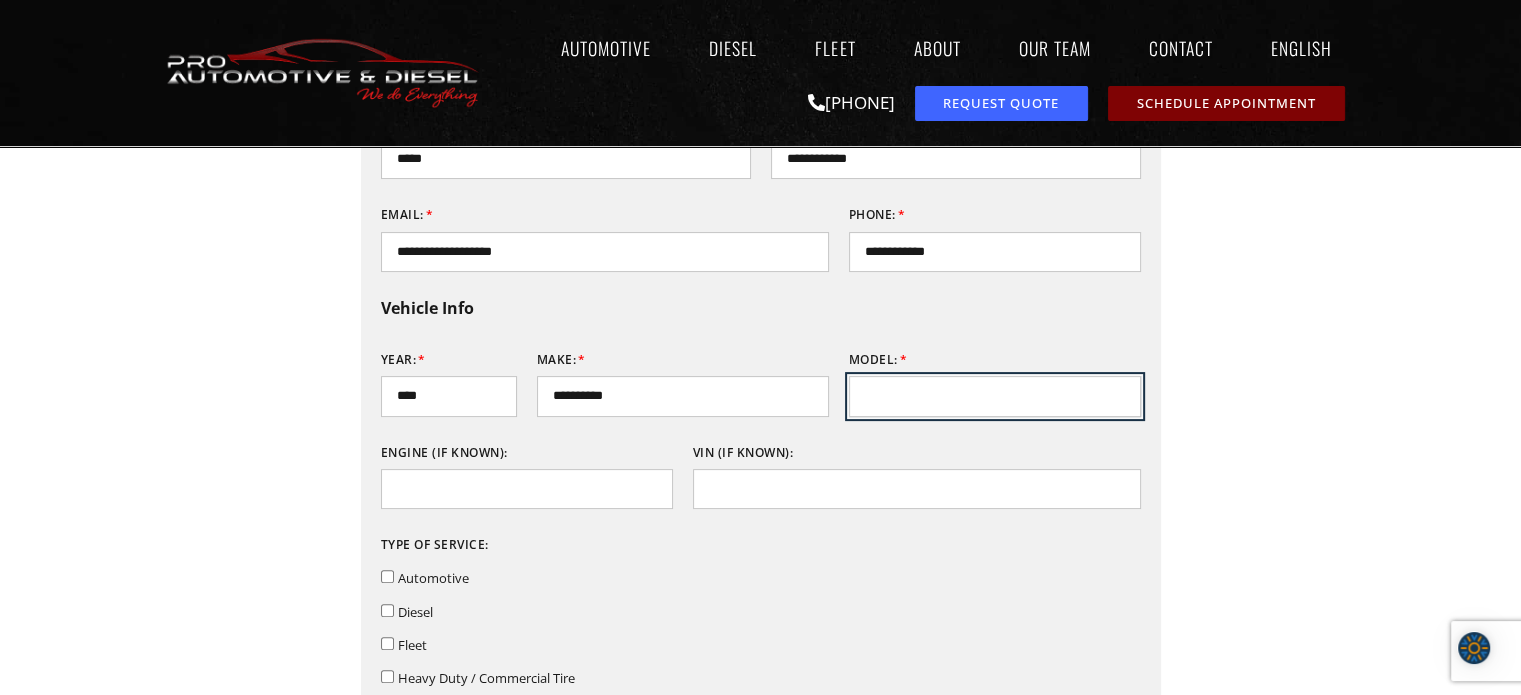click on "Model:" at bounding box center [995, 396] 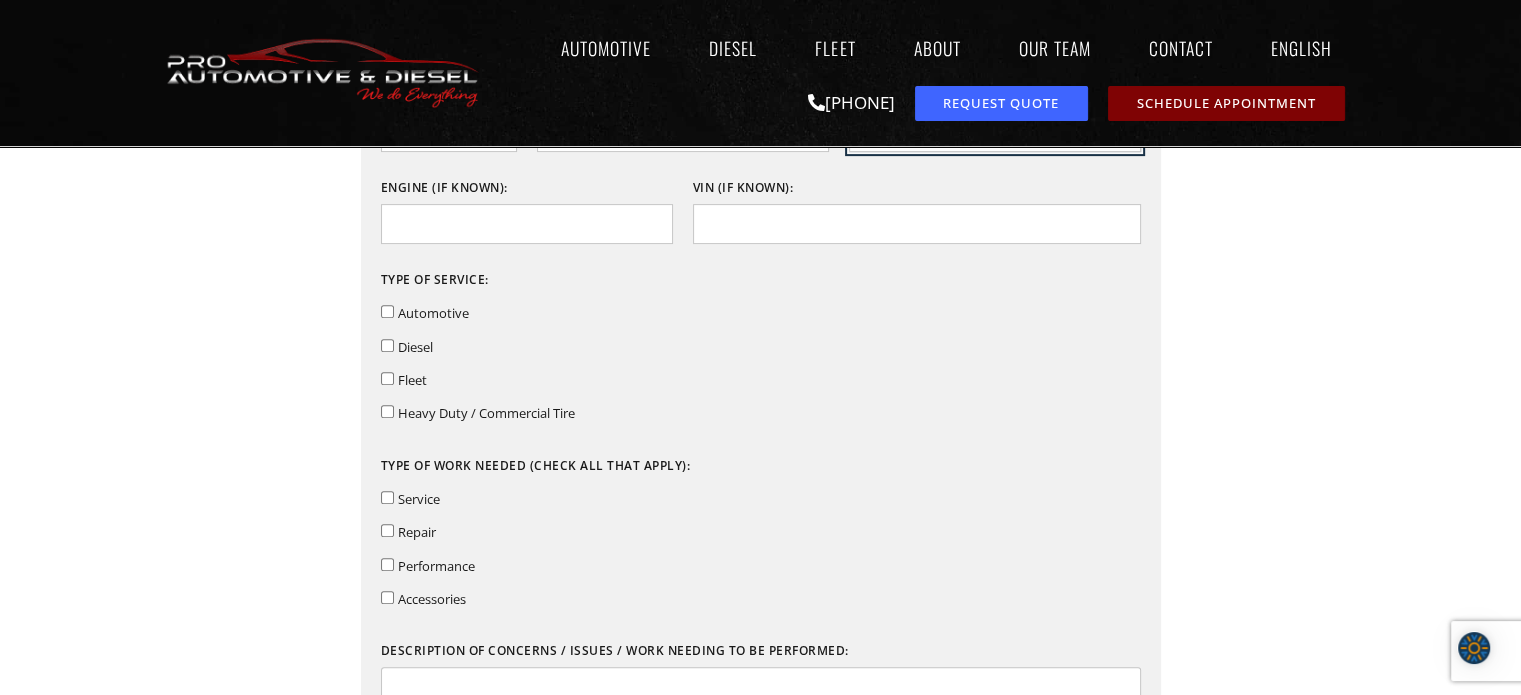 scroll, scrollTop: 700, scrollLeft: 0, axis: vertical 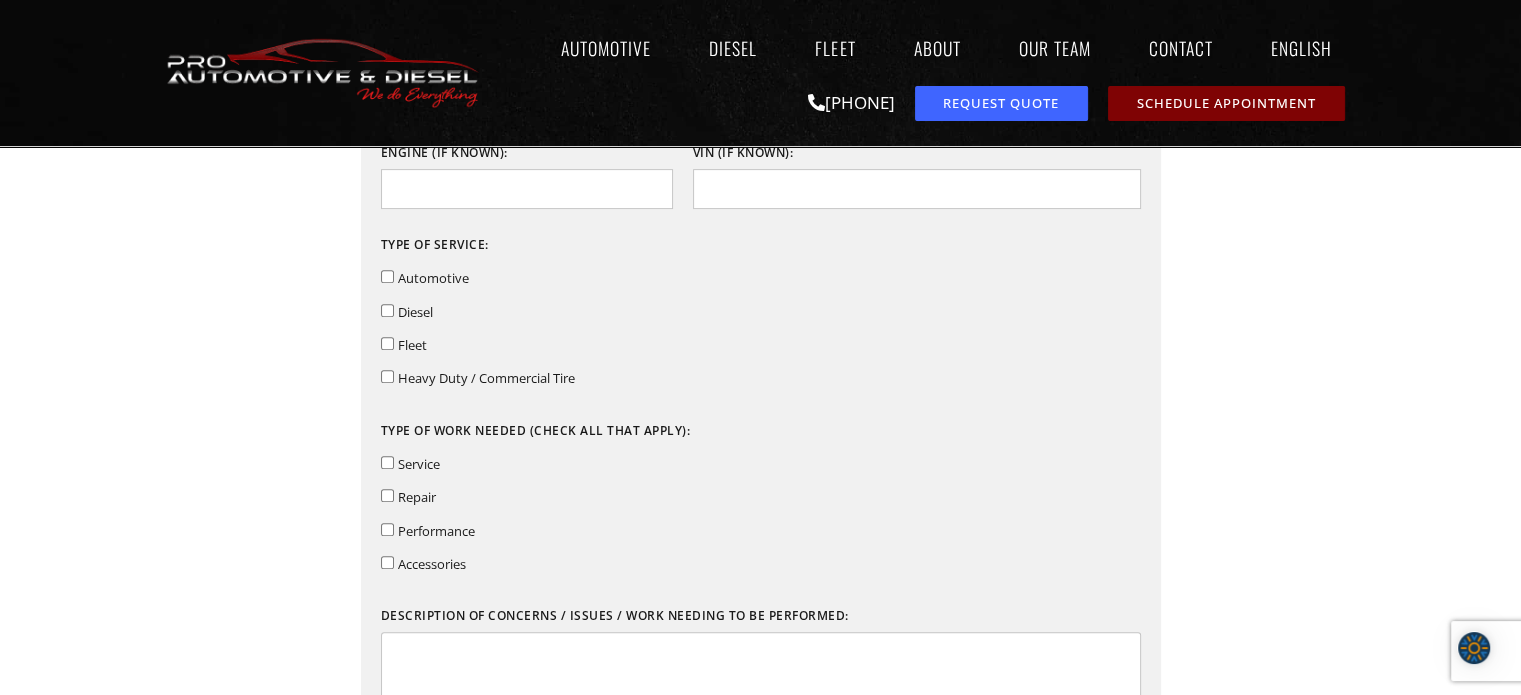 type on "*******" 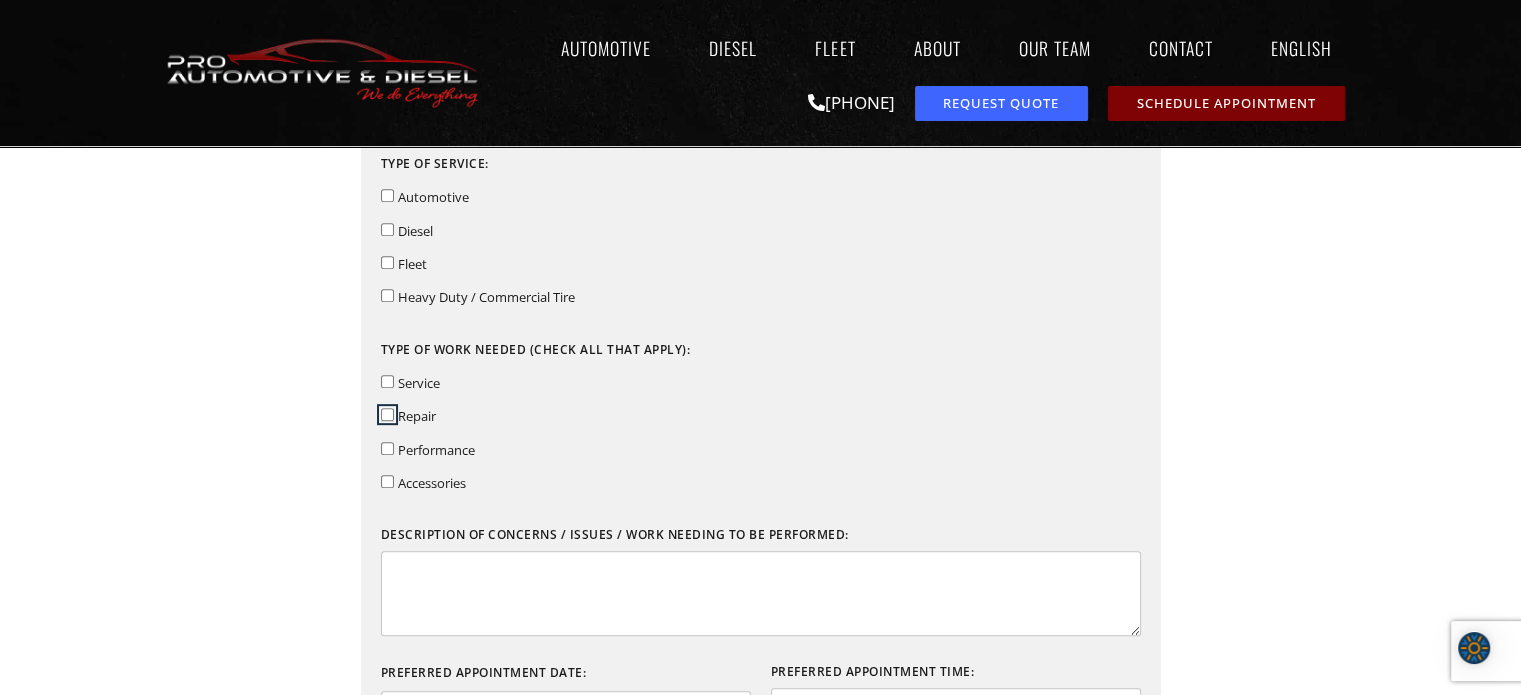 scroll, scrollTop: 900, scrollLeft: 0, axis: vertical 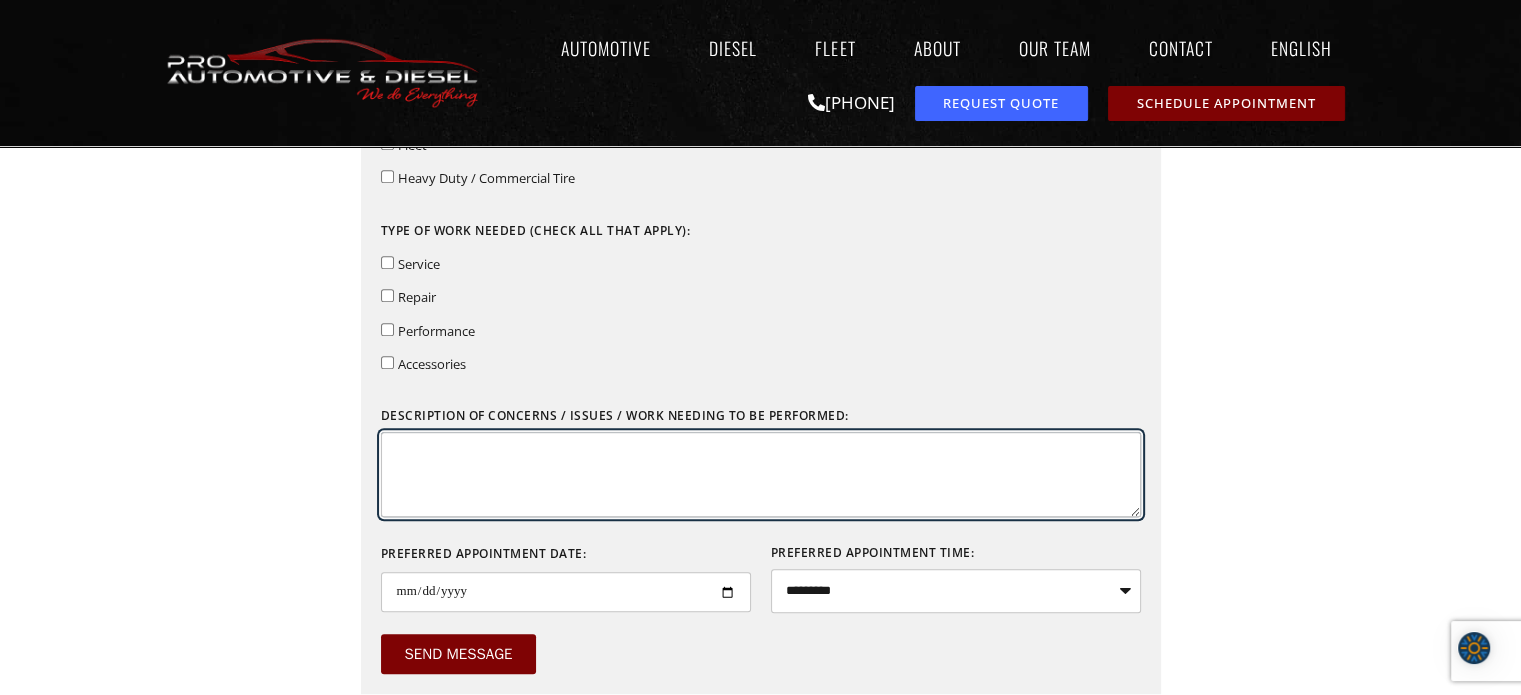 click on "Description of concerns / issues / work needing to be performed:" at bounding box center [761, 474] 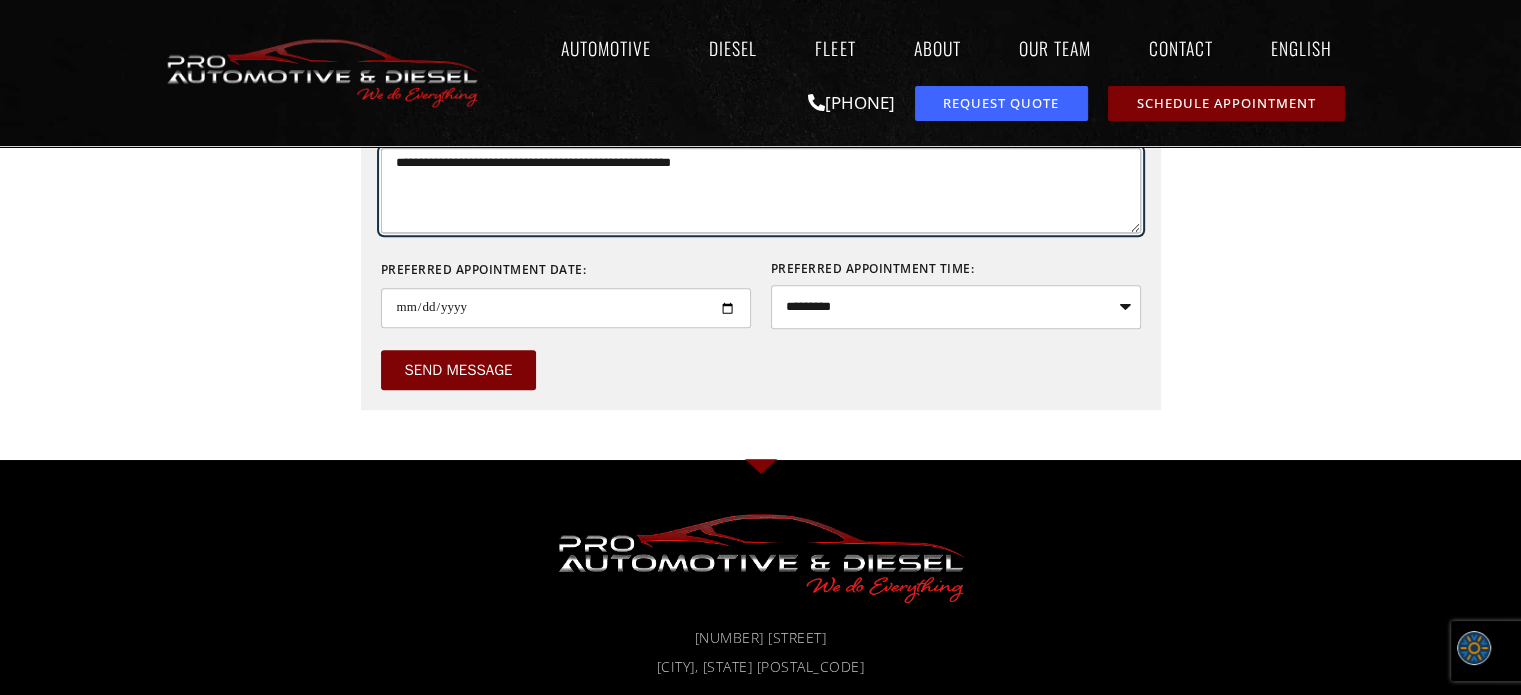 scroll, scrollTop: 1200, scrollLeft: 0, axis: vertical 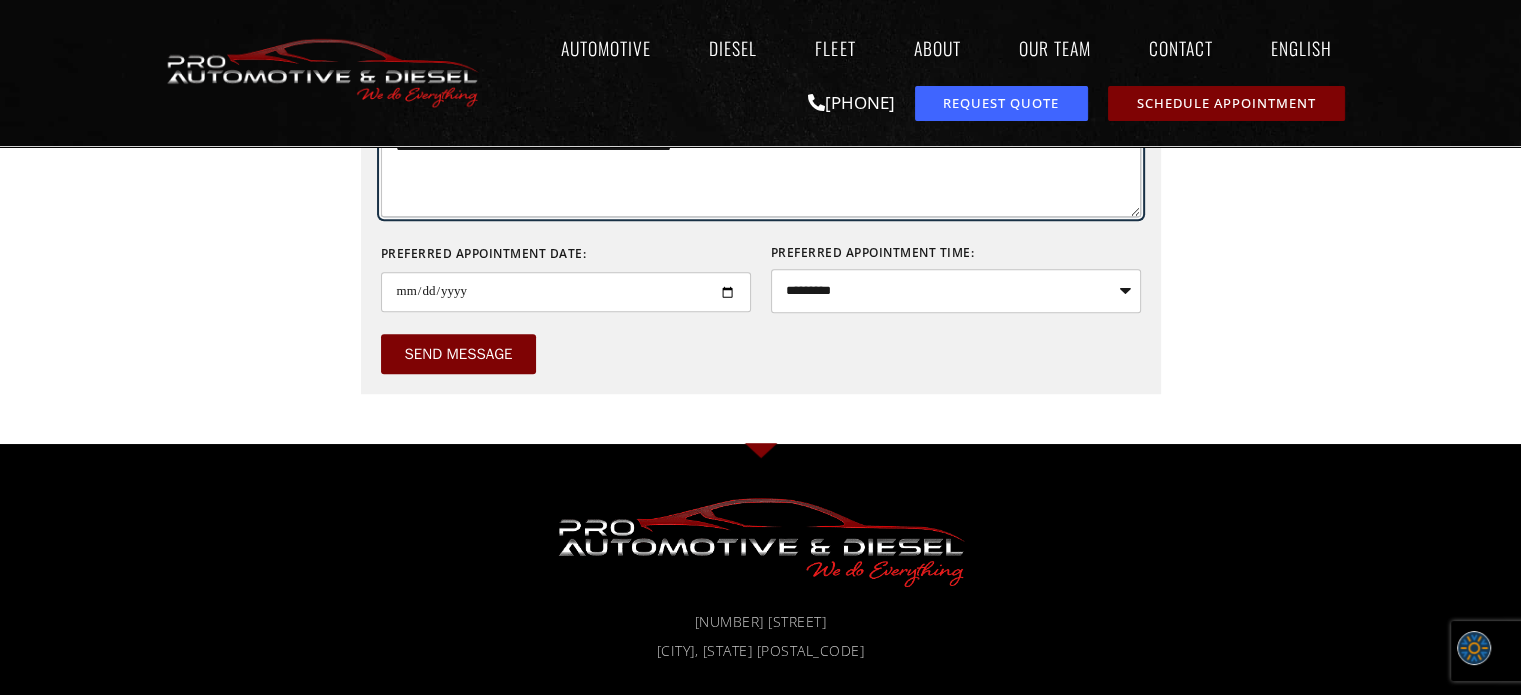 type on "**********" 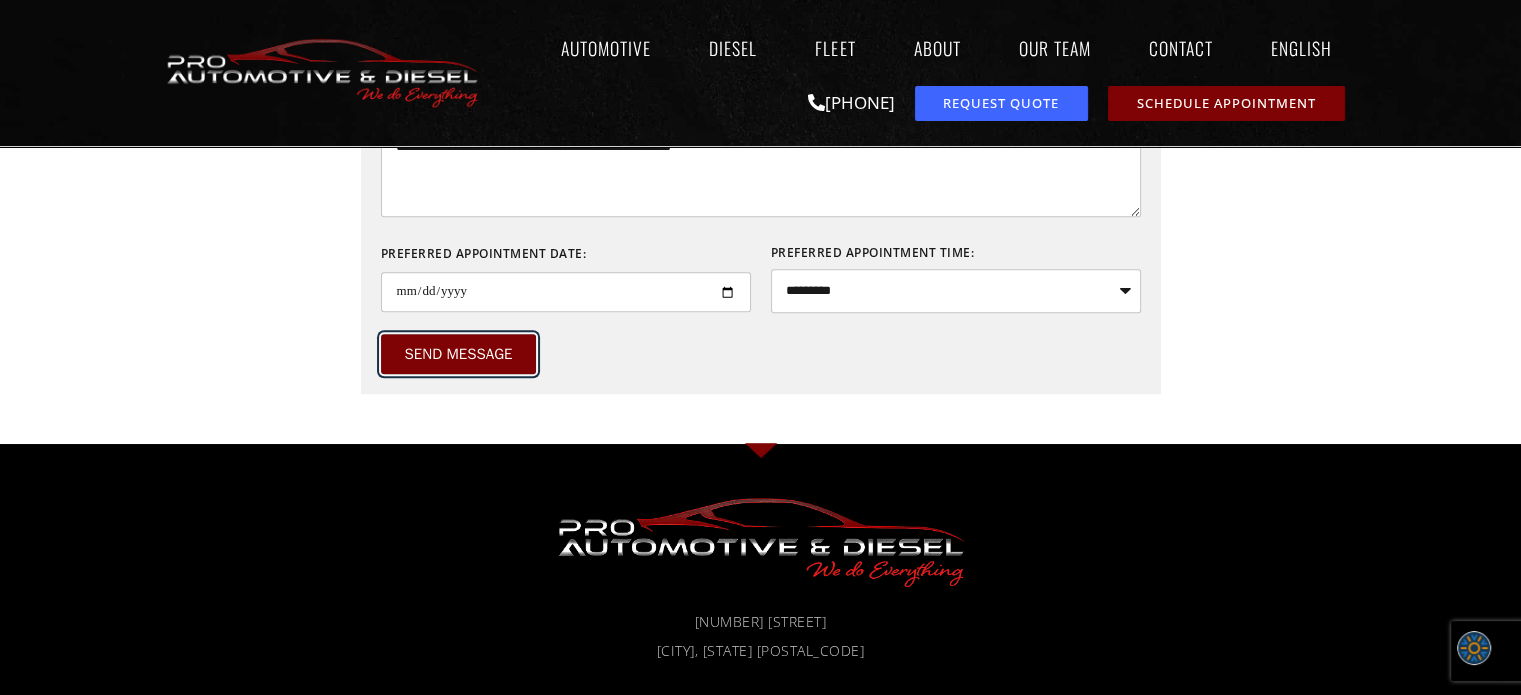 click on "Send Message" at bounding box center (459, 354) 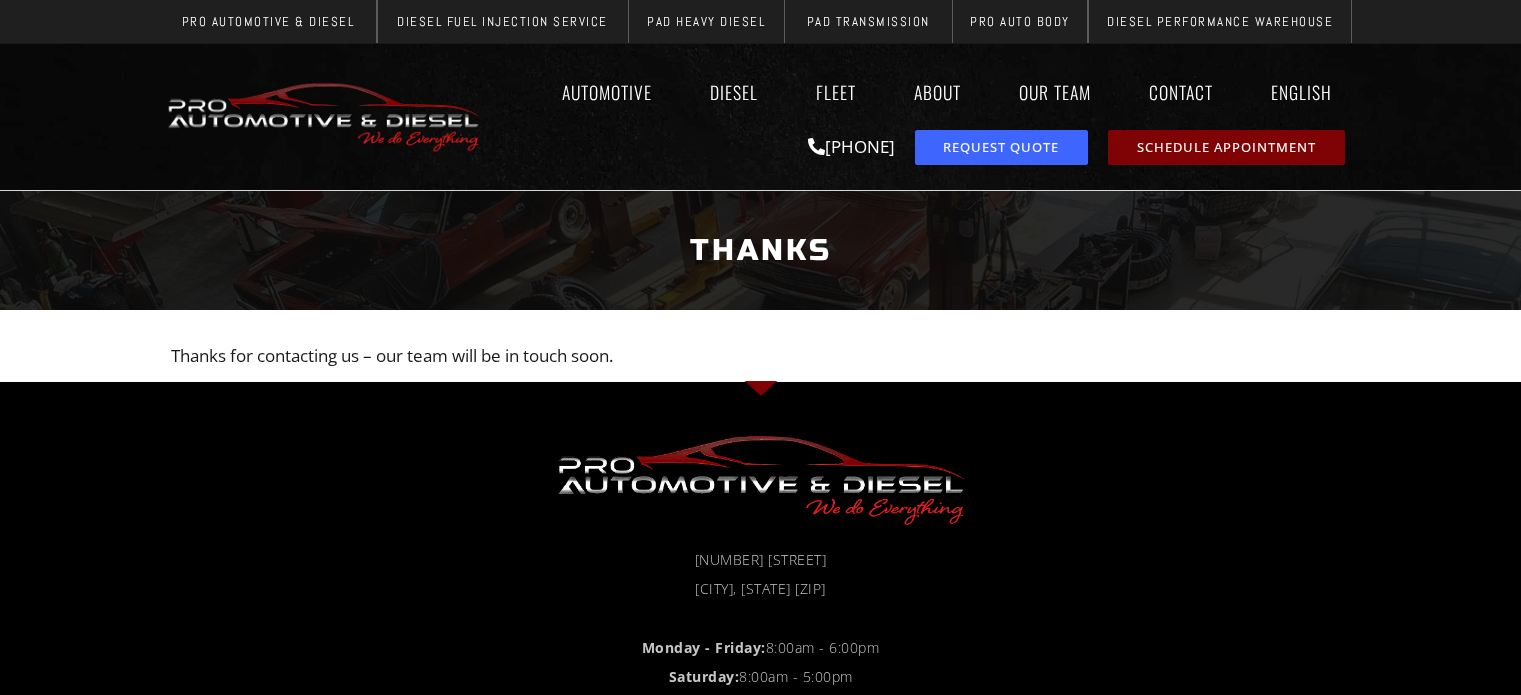 scroll, scrollTop: 0, scrollLeft: 0, axis: both 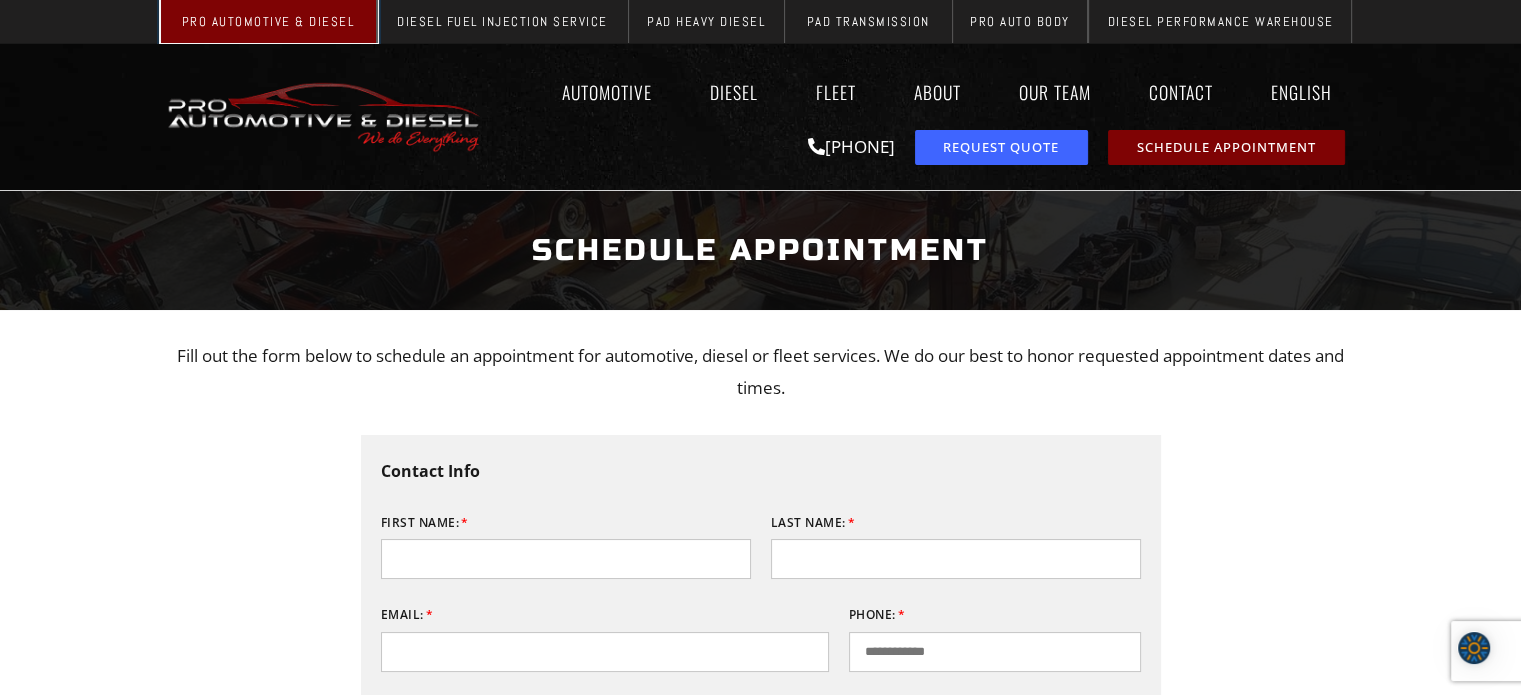 click on "Pro Automotive & Diesel" at bounding box center [268, 21] 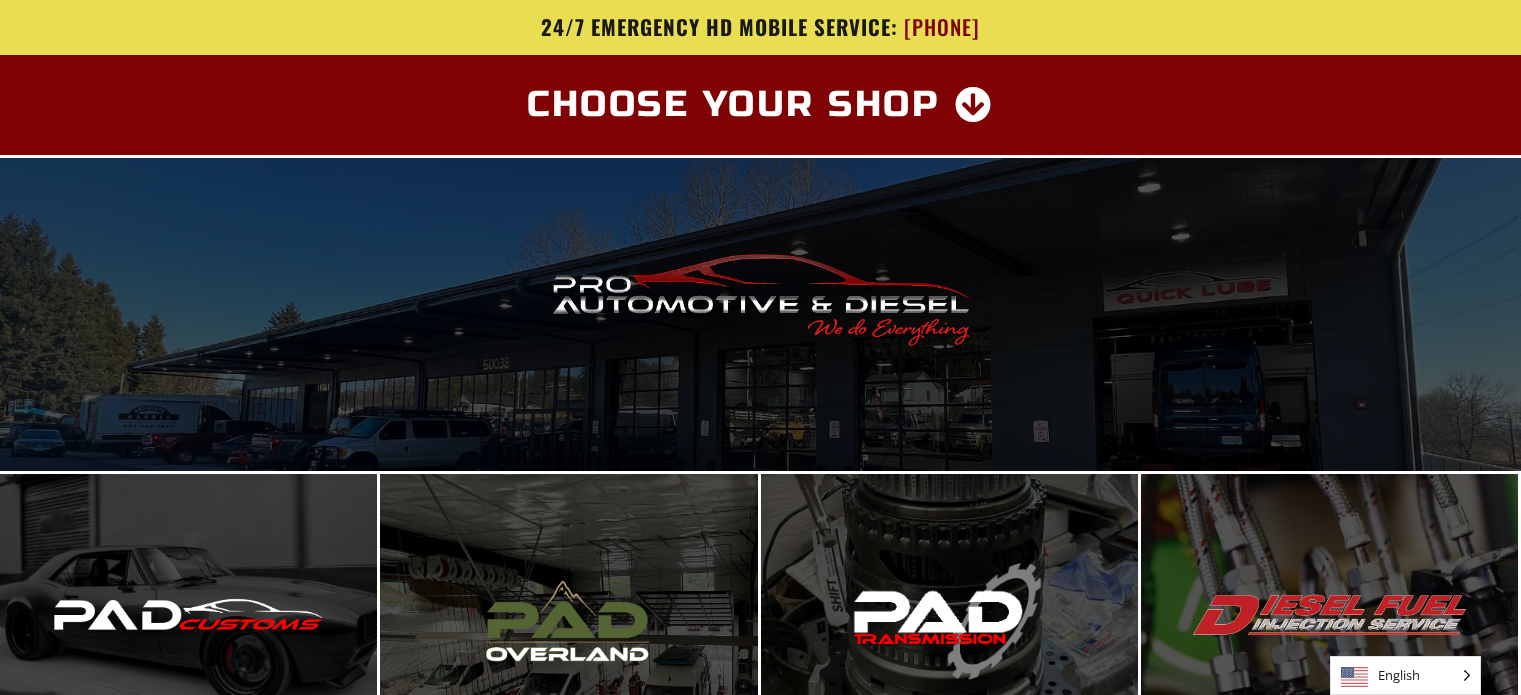 scroll, scrollTop: 0, scrollLeft: 0, axis: both 